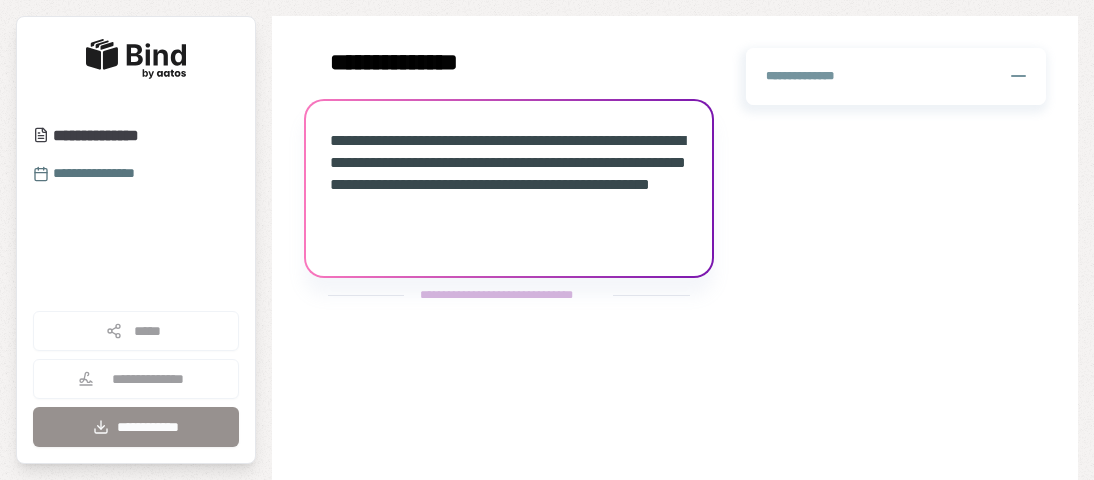 scroll, scrollTop: 0, scrollLeft: 0, axis: both 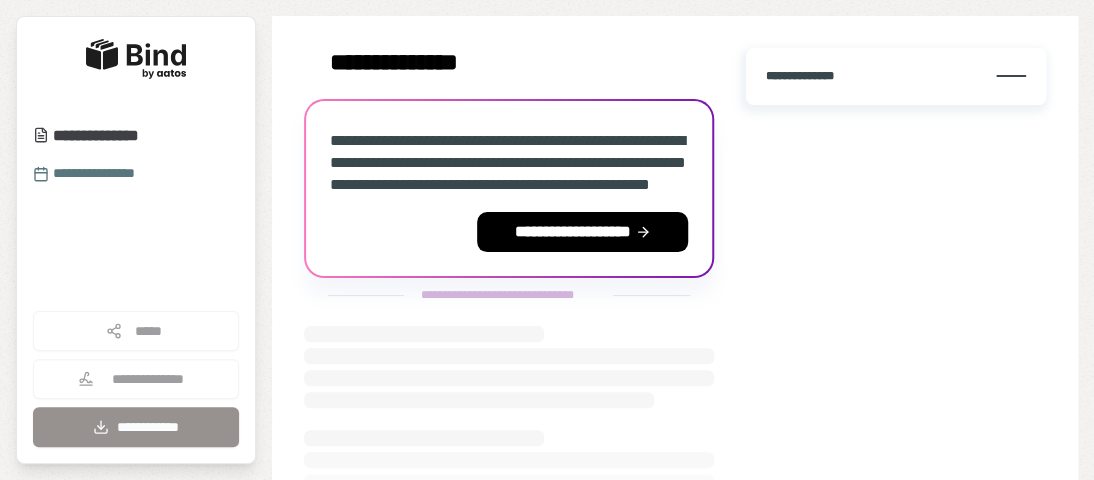 click on "**********" at bounding box center [811, 76] 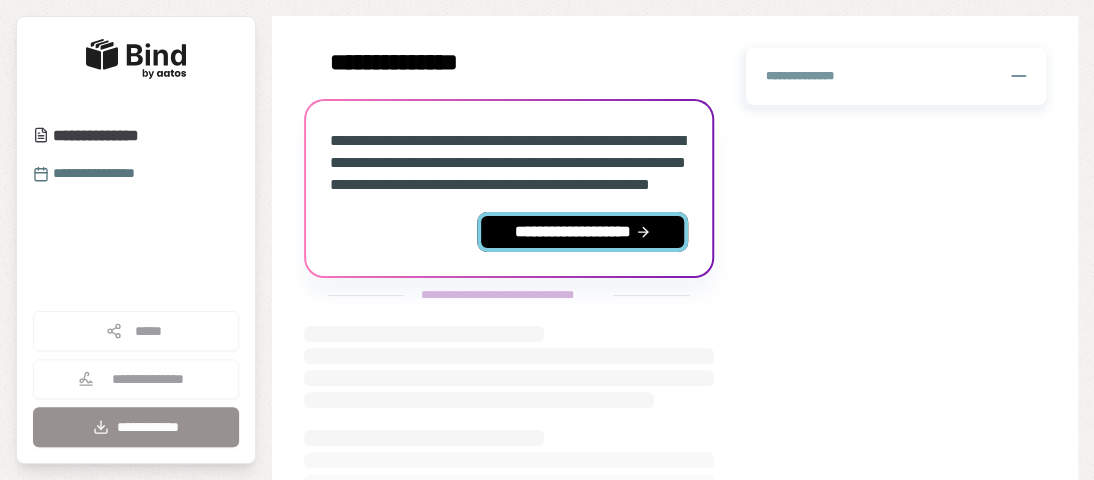 click on "**********" at bounding box center (582, 232) 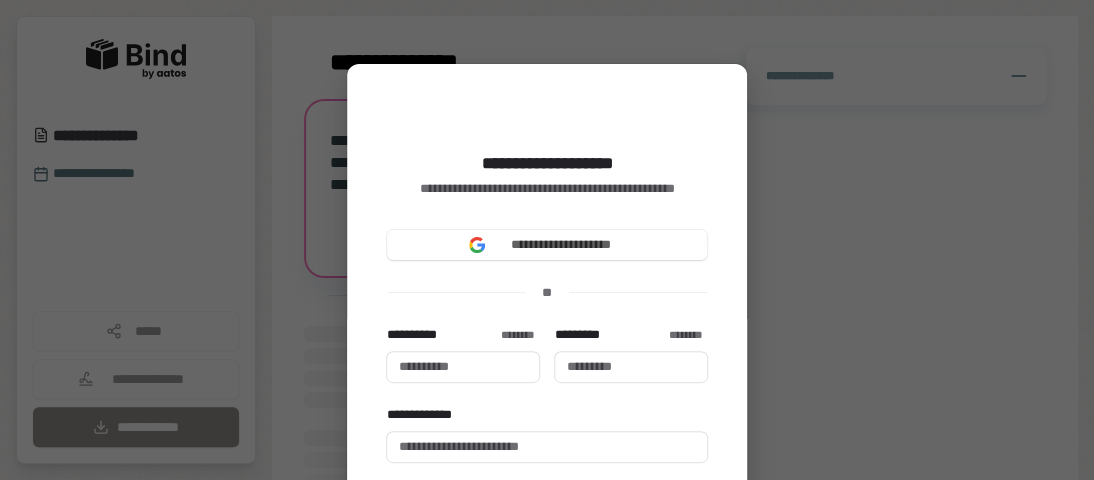 type 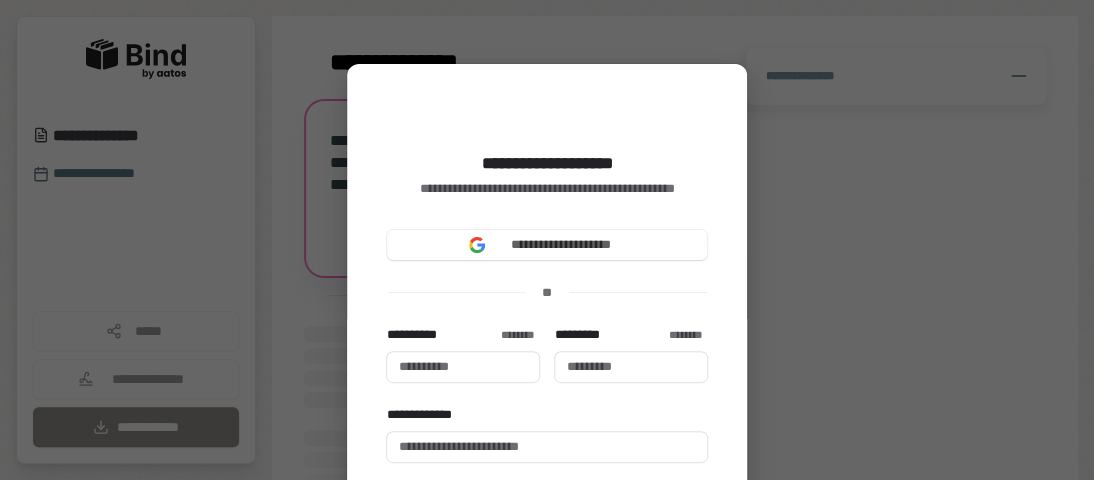 type 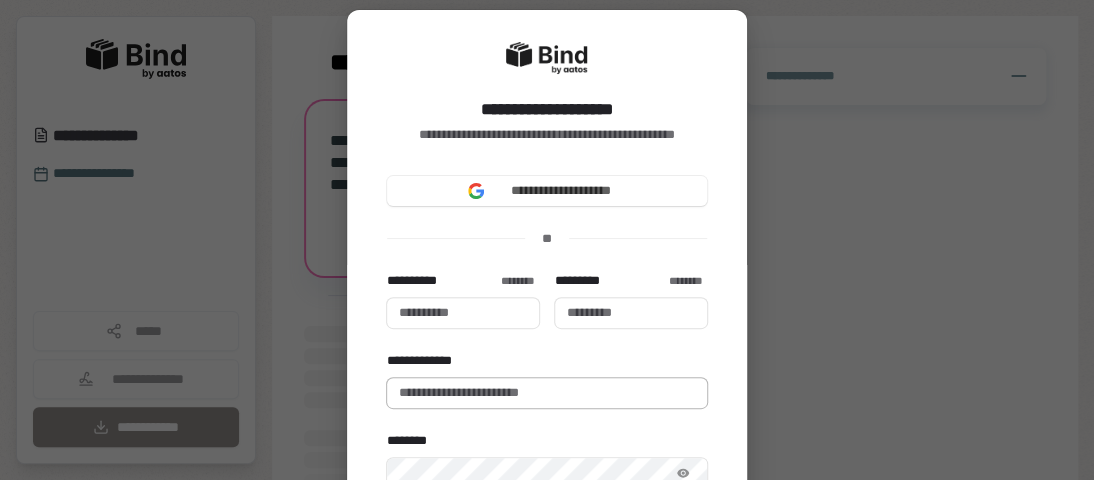 scroll, scrollTop: 100, scrollLeft: 0, axis: vertical 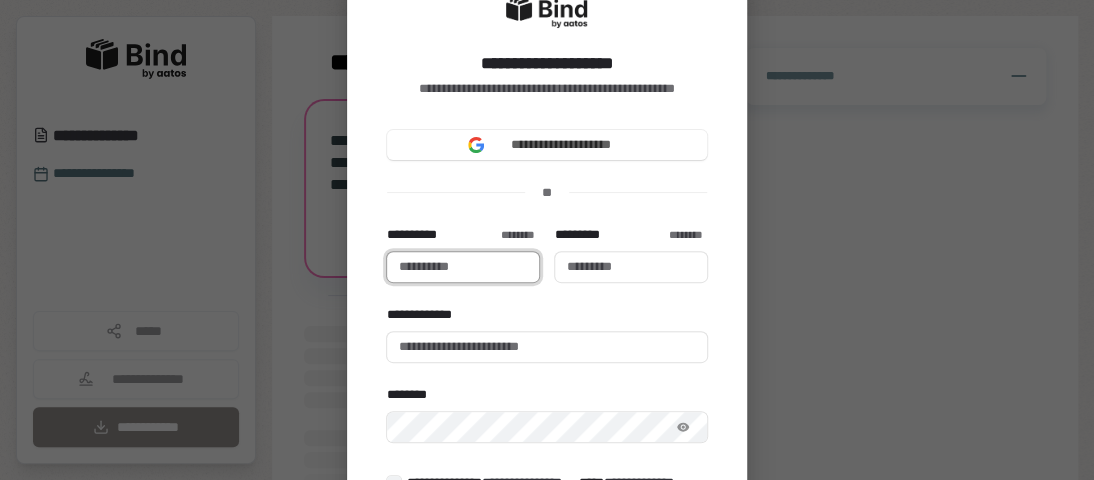 type 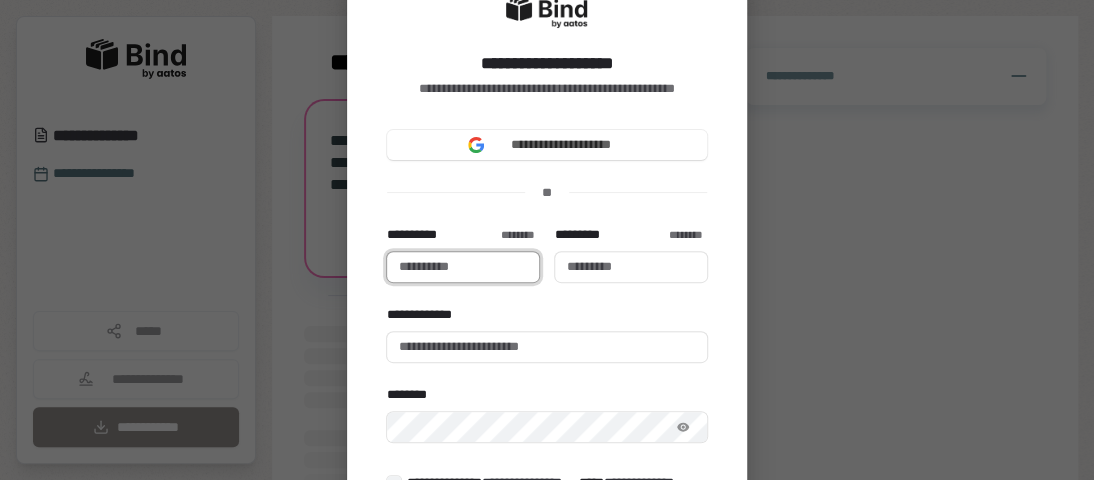 type 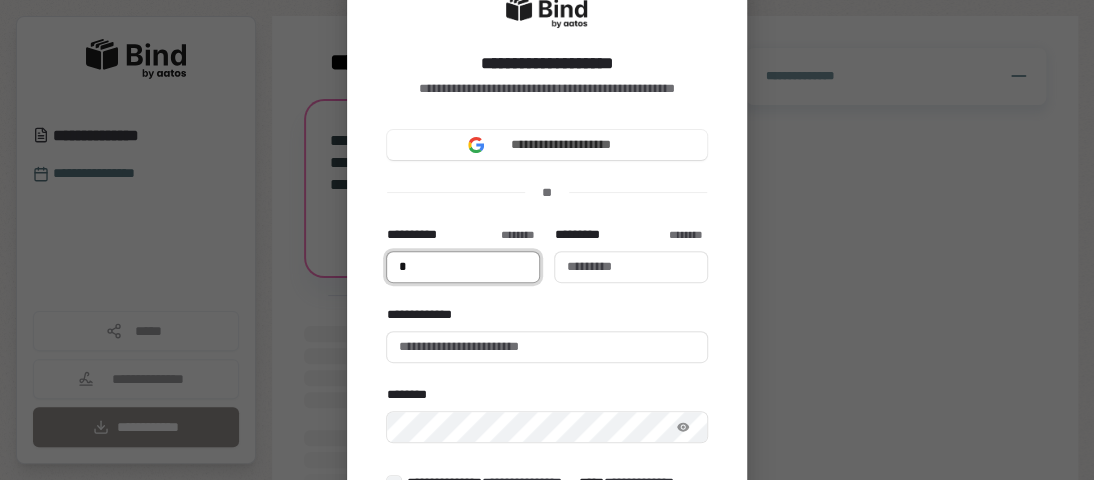 click on "*" at bounding box center [463, 267] 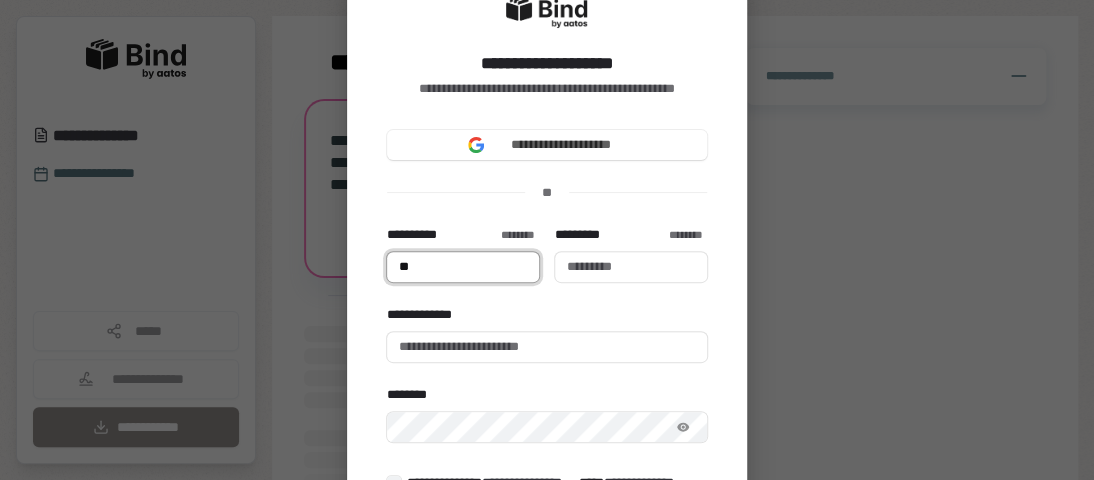 type on "***" 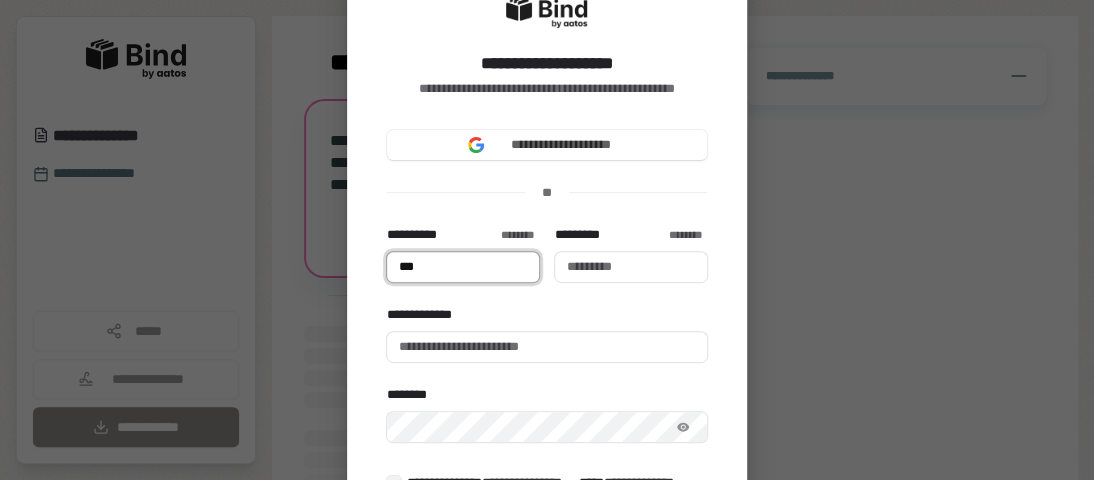 type 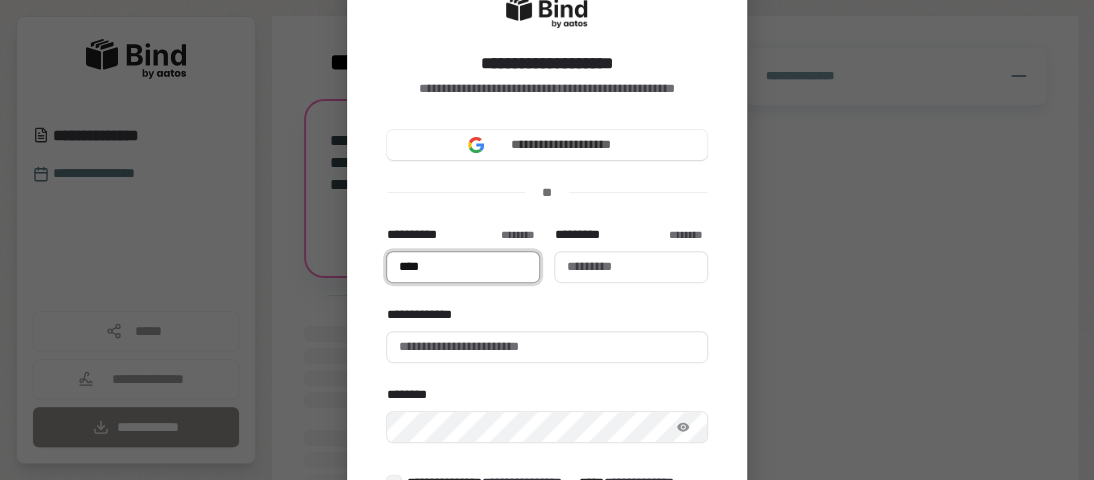 type on "*****" 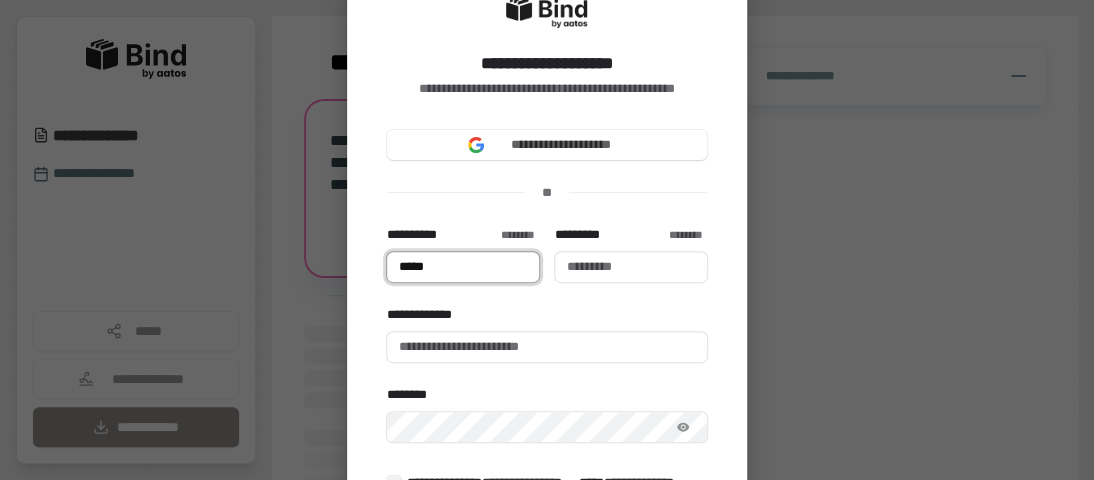 type on "****" 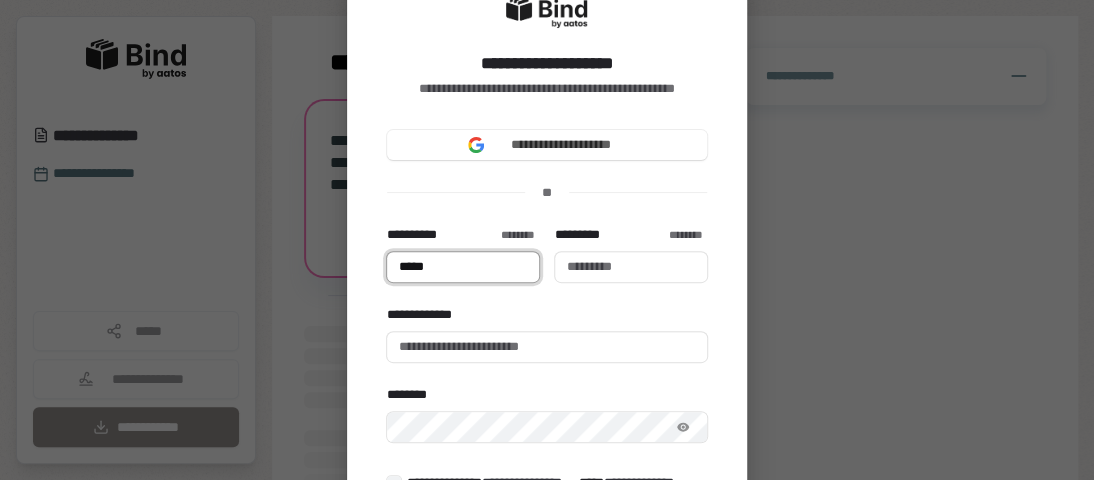 type 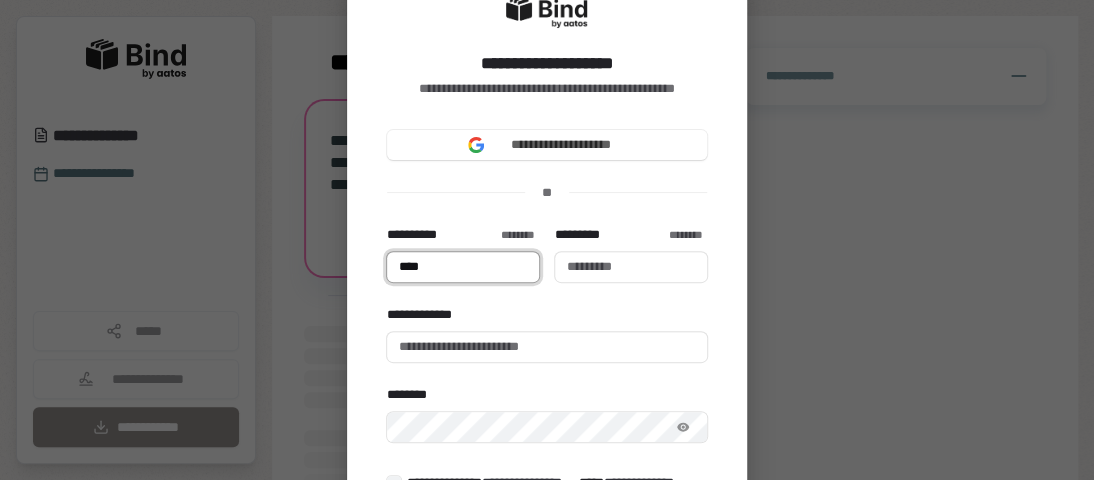 type on "*****" 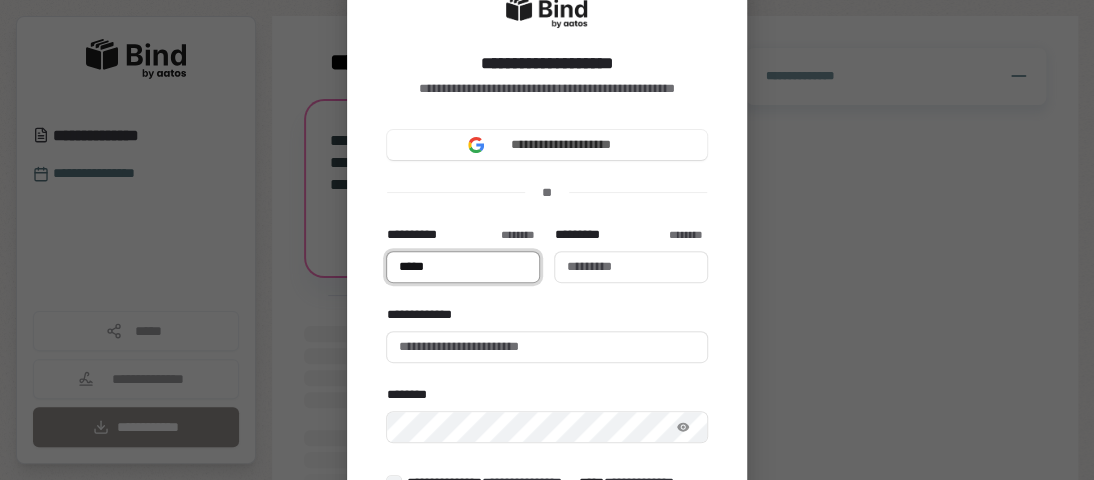 type on "******" 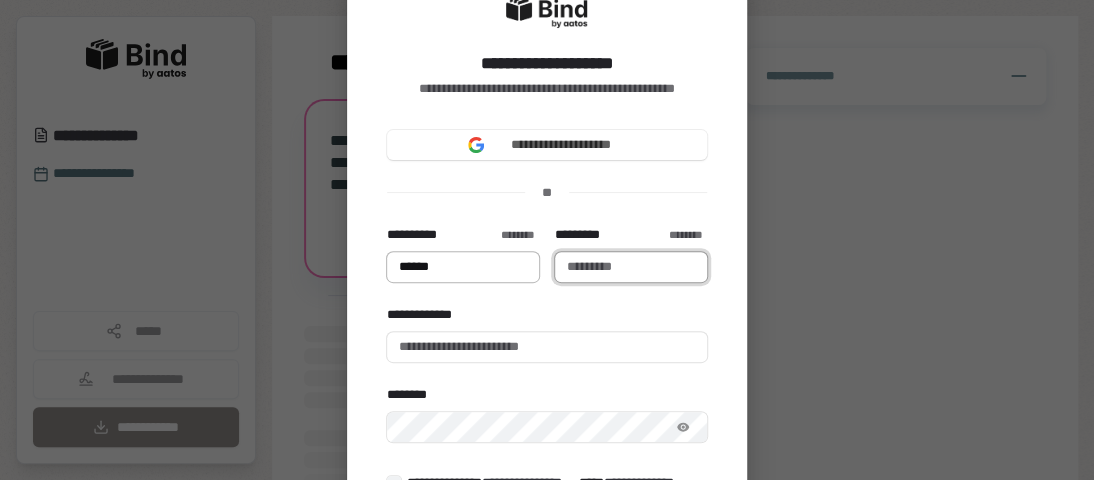 type on "******" 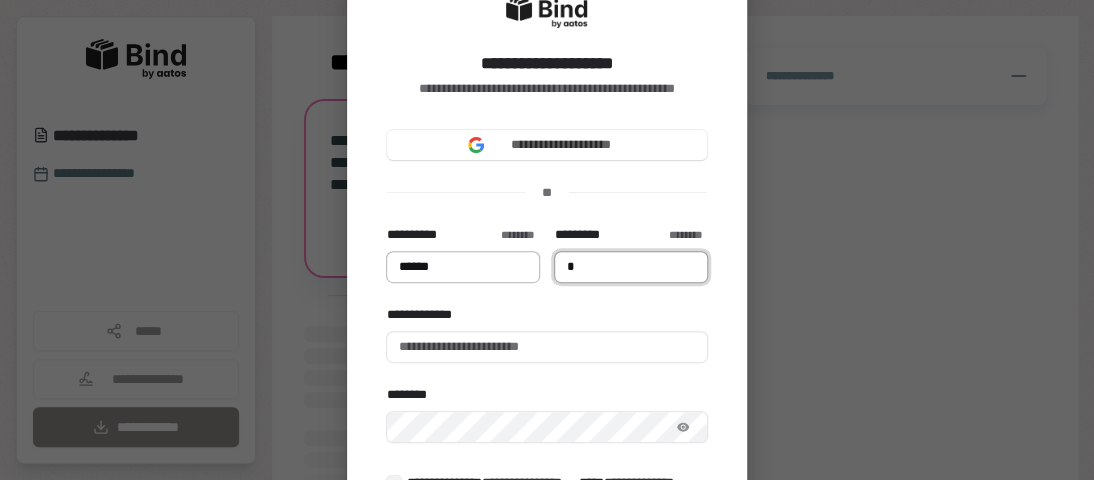 type on "******" 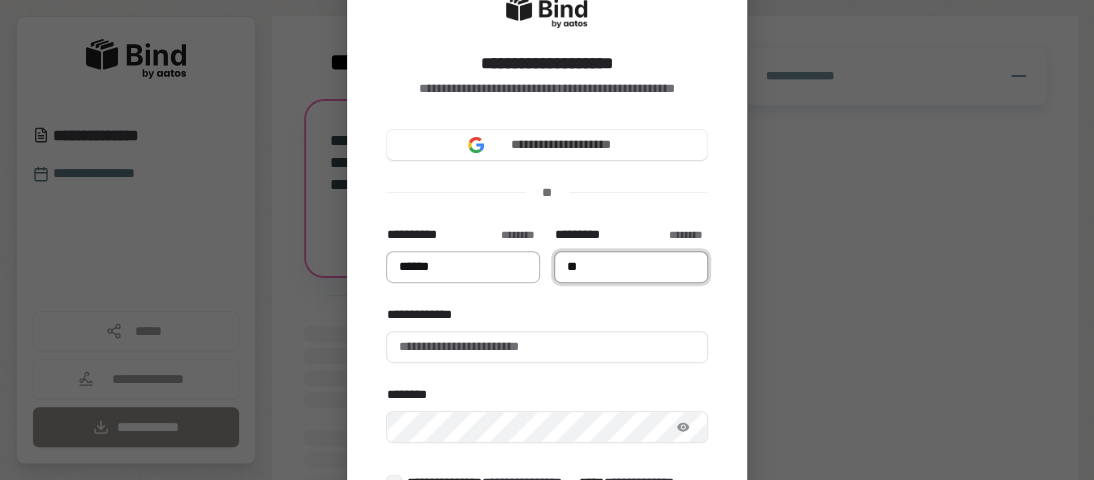 type 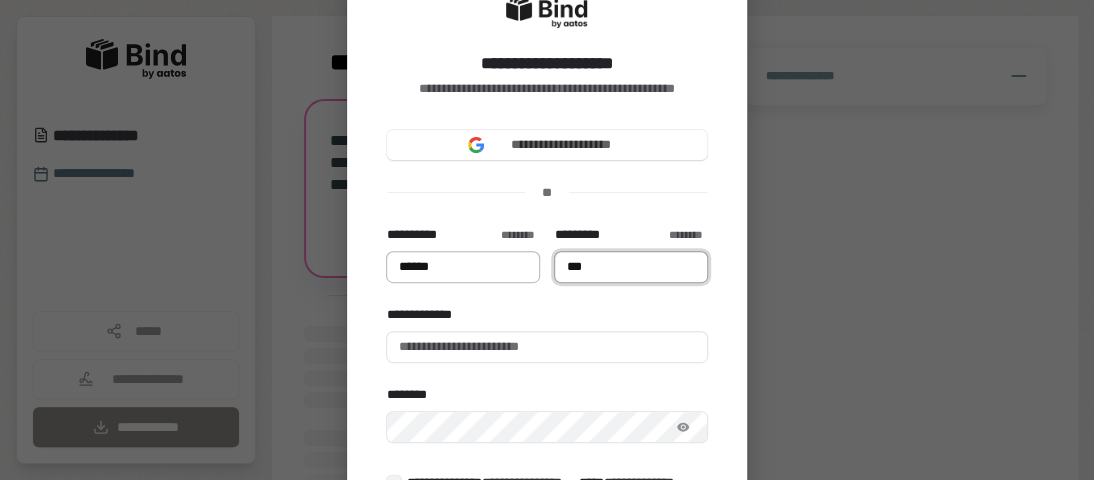 type on "******" 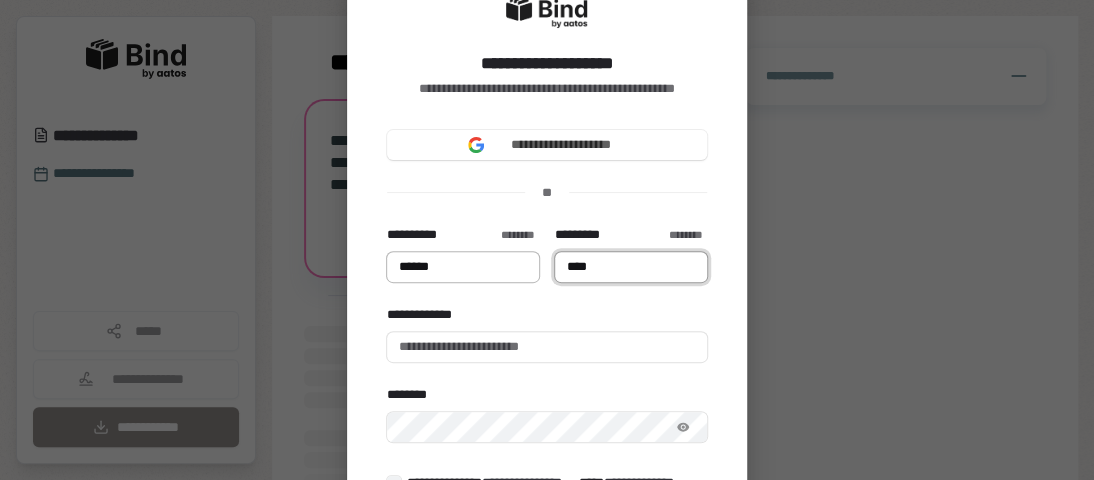 type on "******" 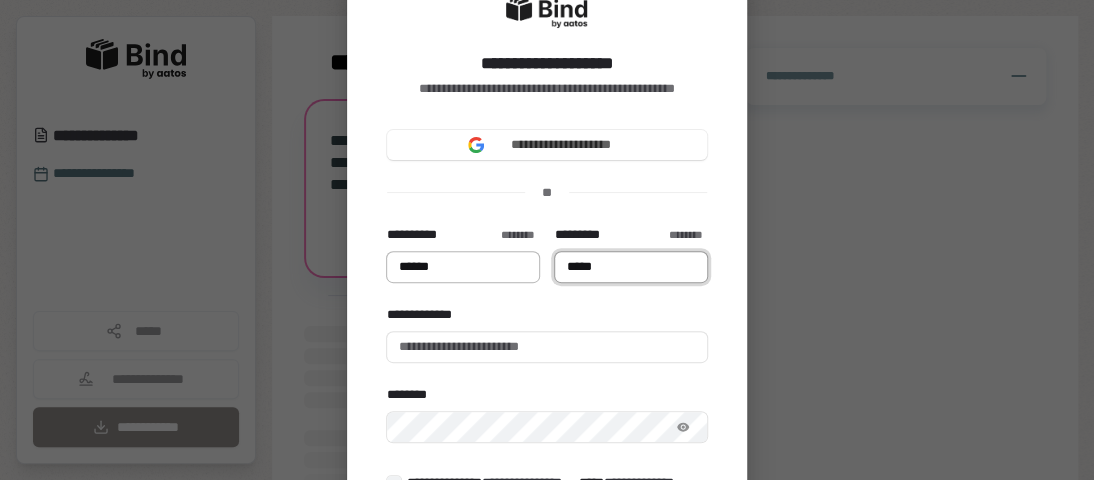 type on "******" 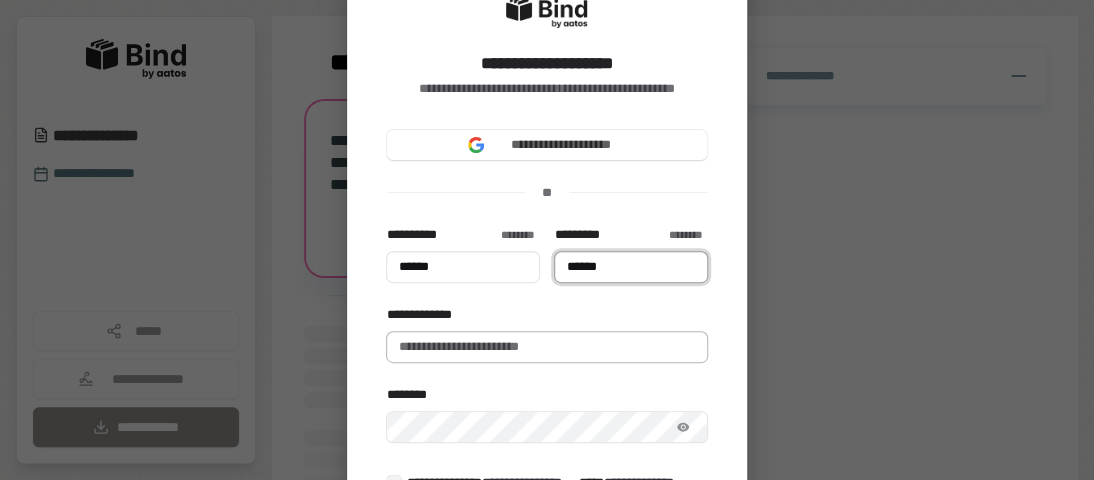 type on "******" 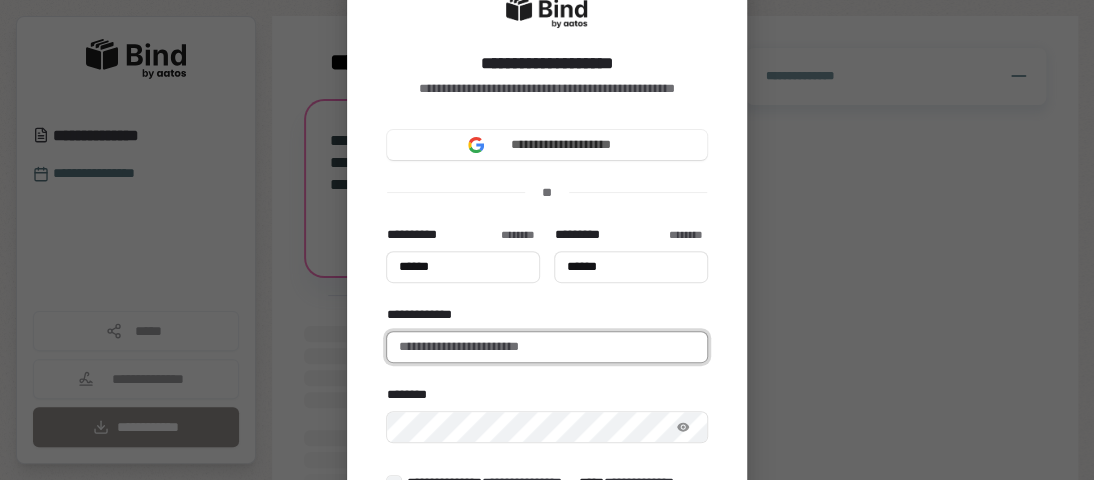 type on "******" 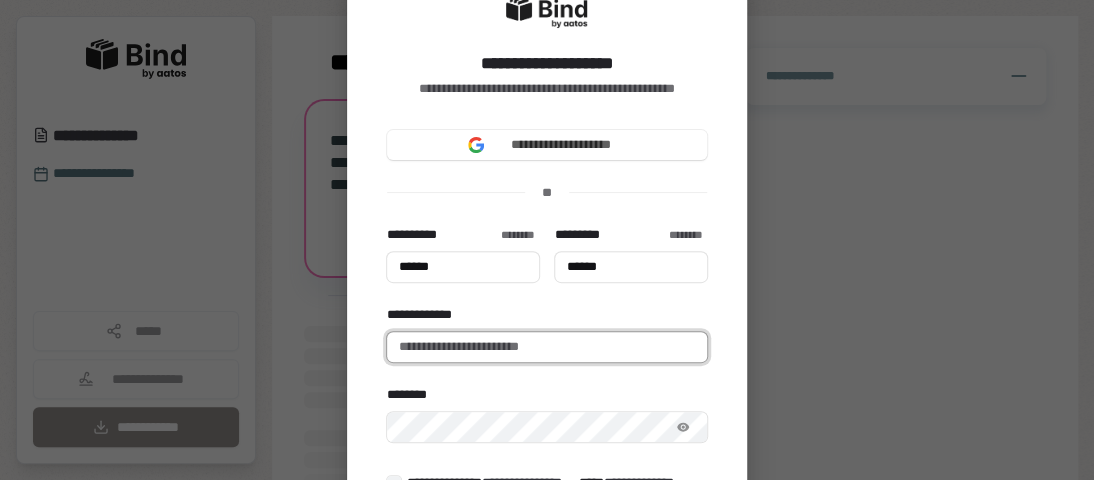 type on "******" 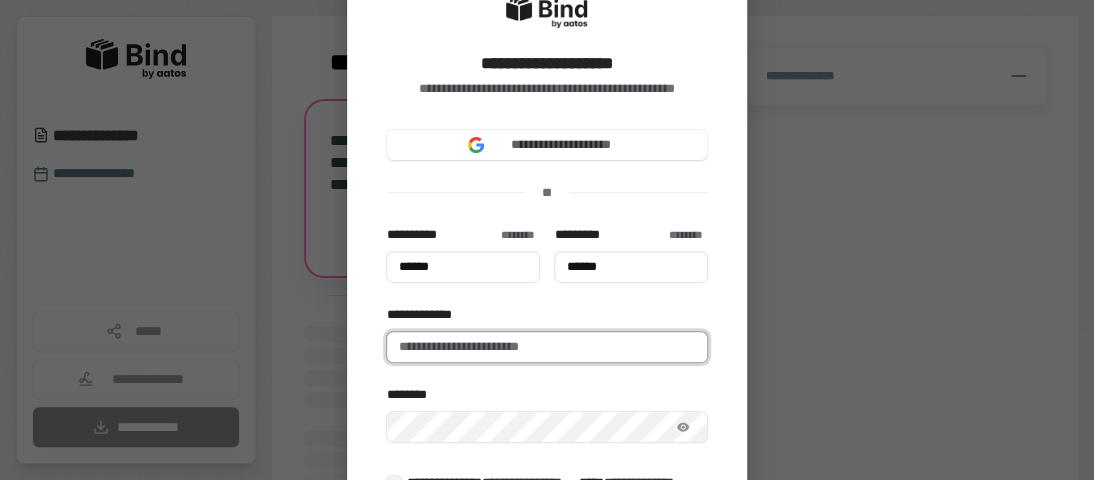 type on "**********" 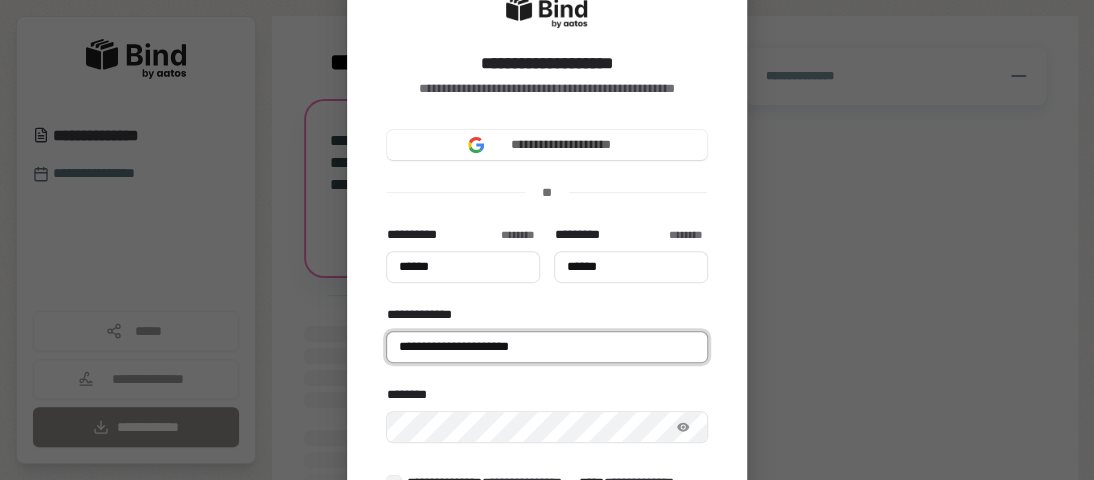 type on "******" 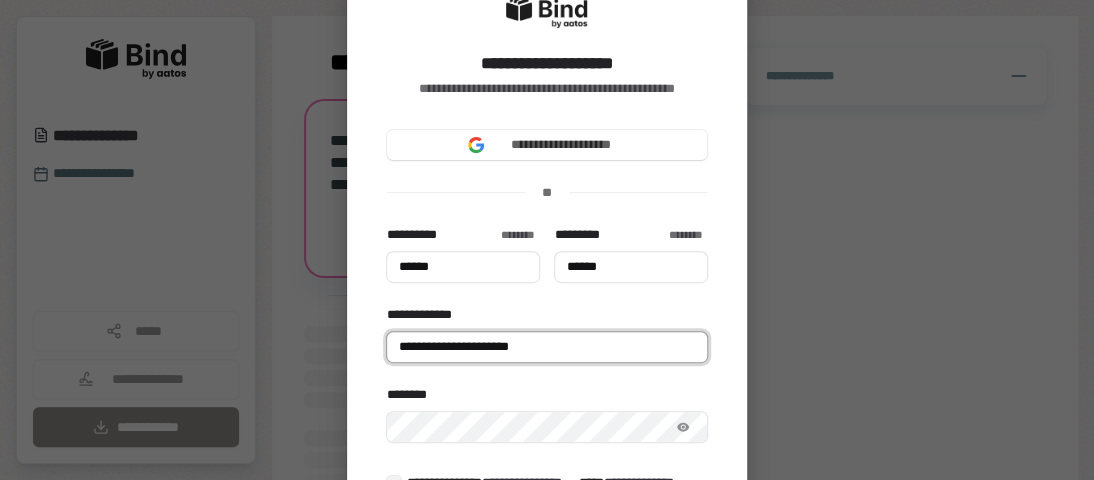 type on "******" 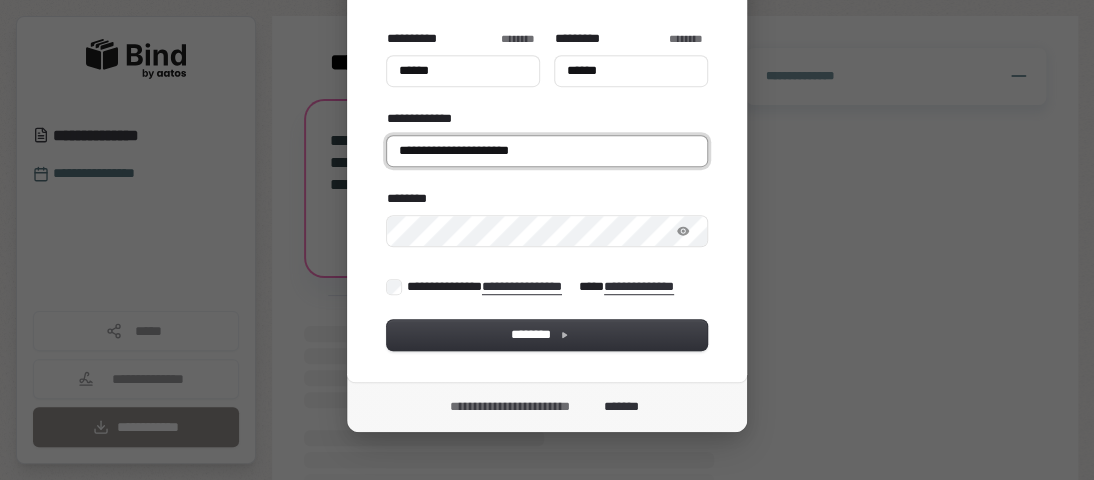 scroll, scrollTop: 300, scrollLeft: 0, axis: vertical 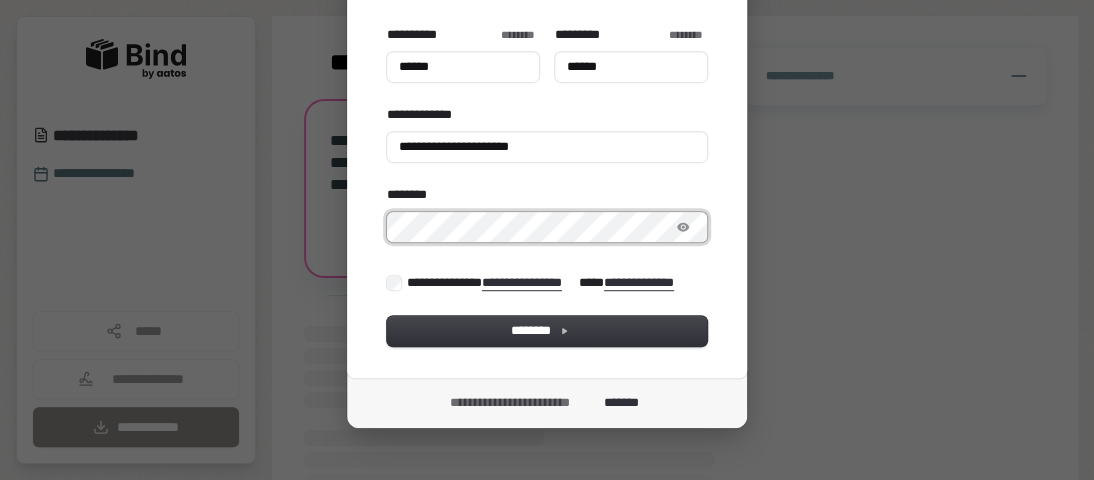 type on "******" 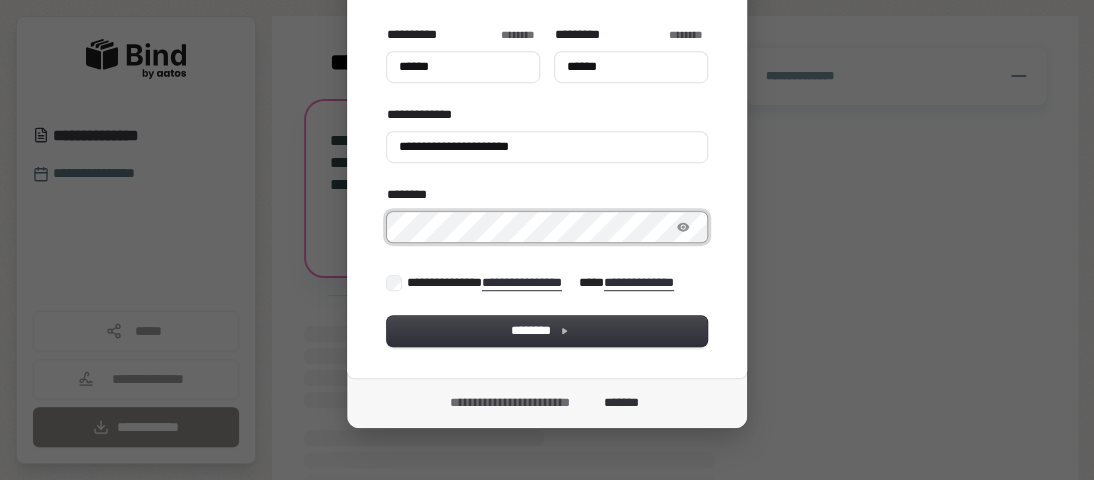 type on "******" 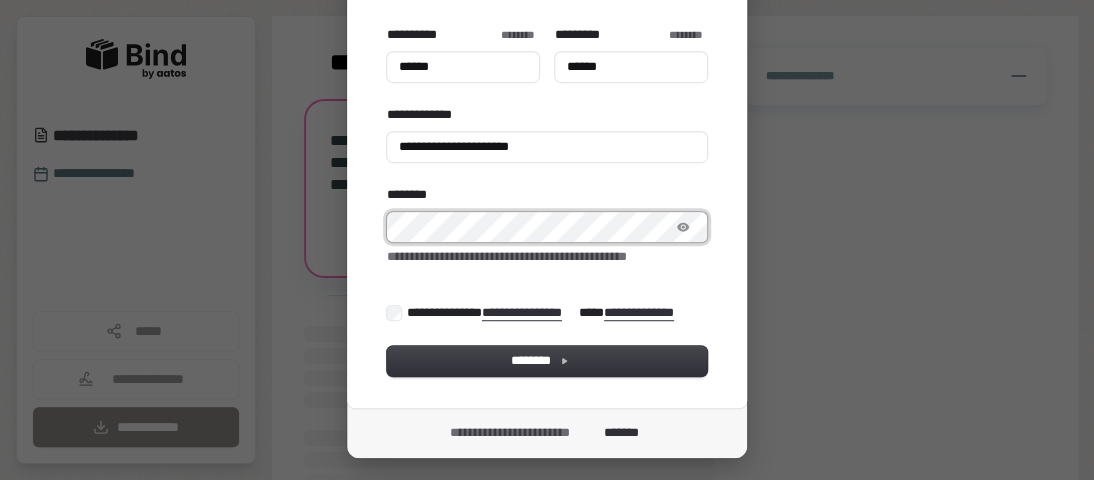 type on "******" 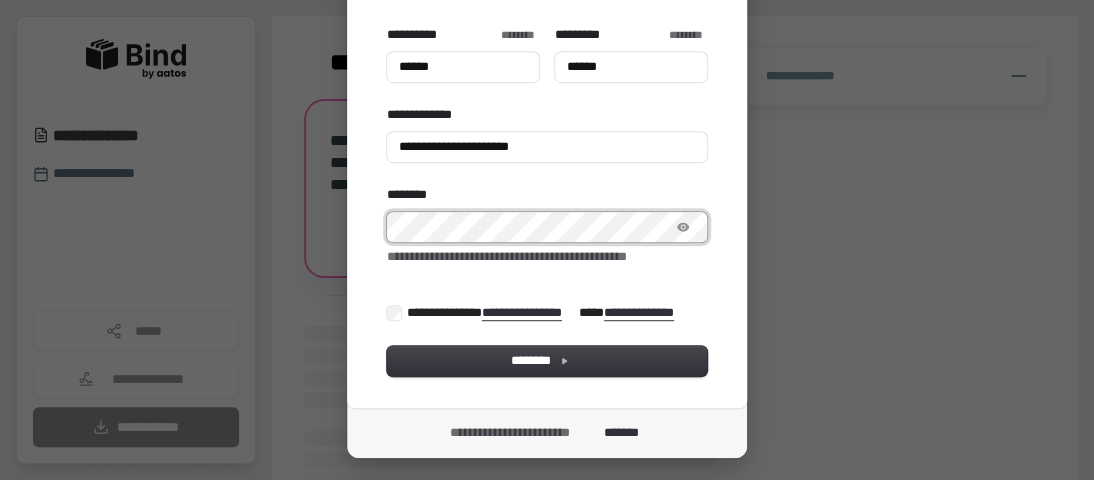 type on "******" 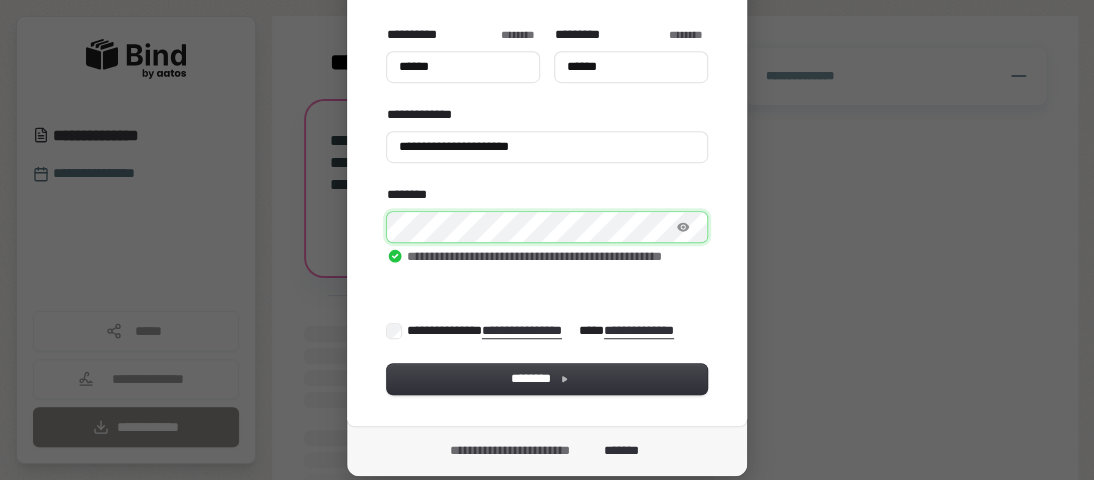 type on "******" 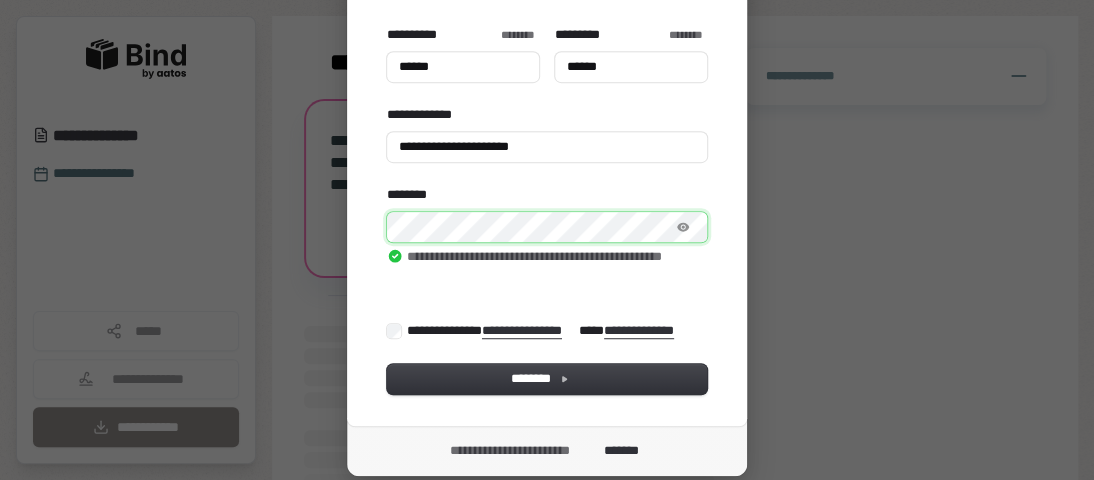 type on "******" 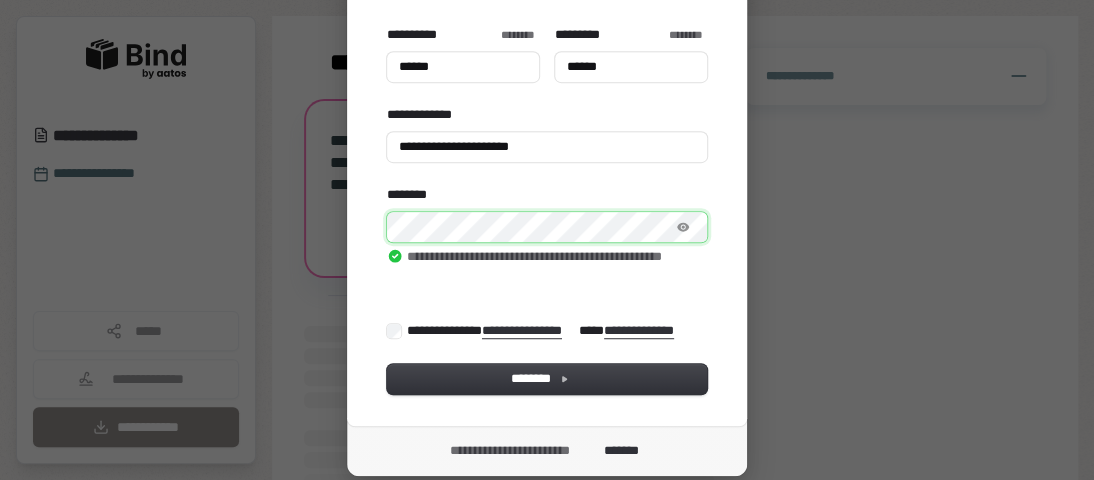 type on "******" 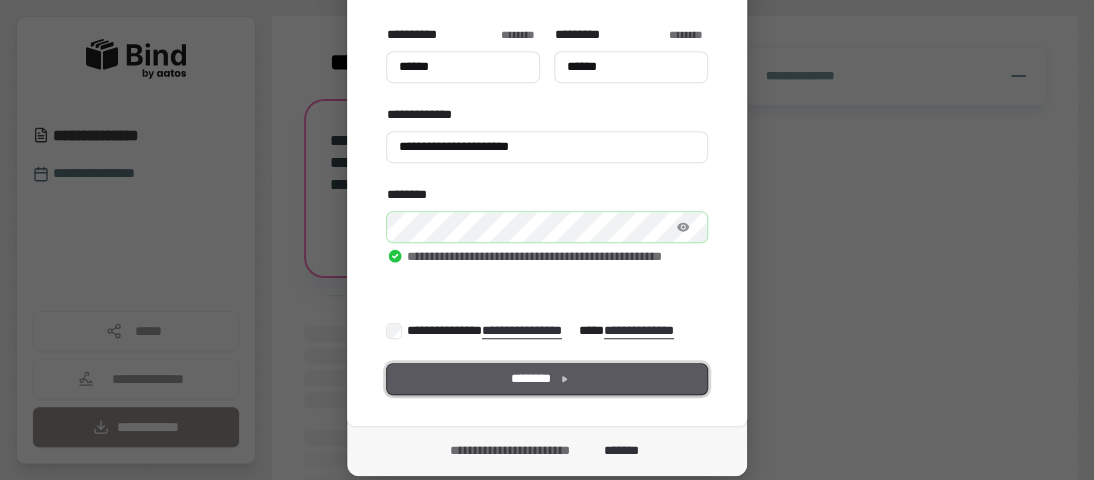 type on "******" 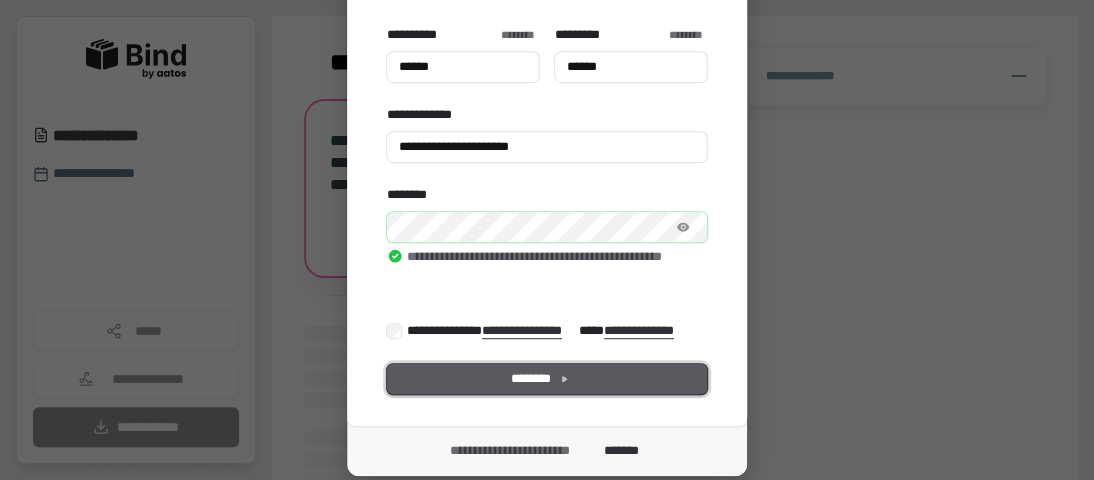 type on "******" 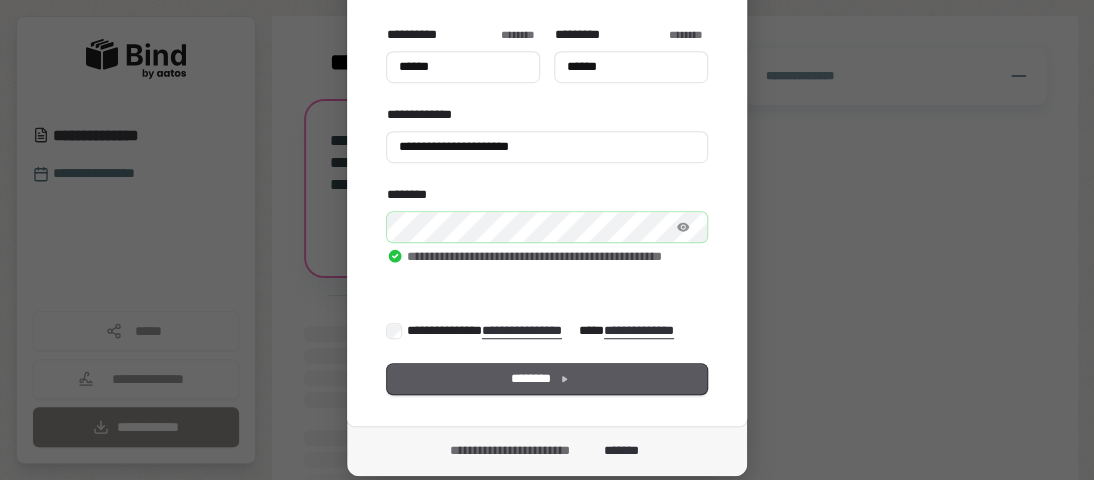 type on "******" 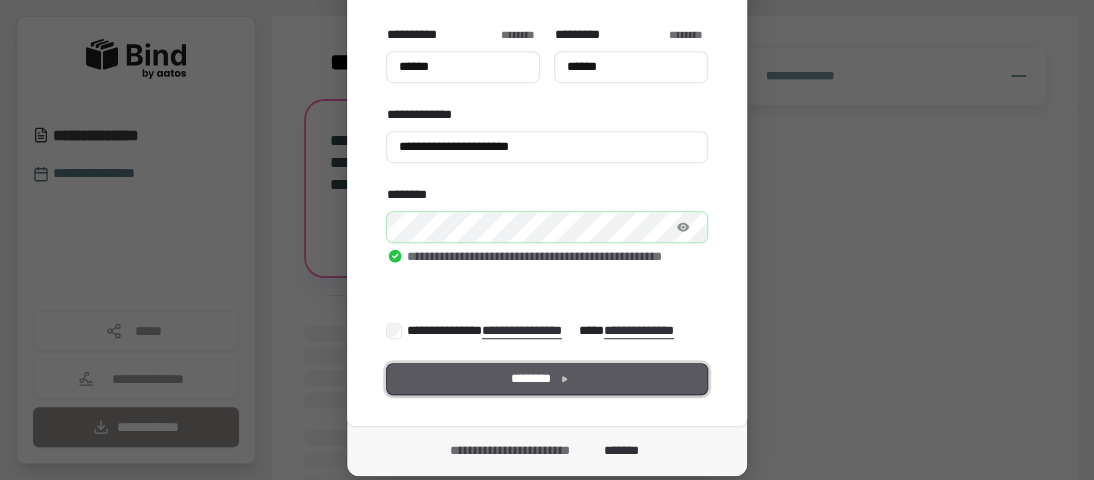 type on "******" 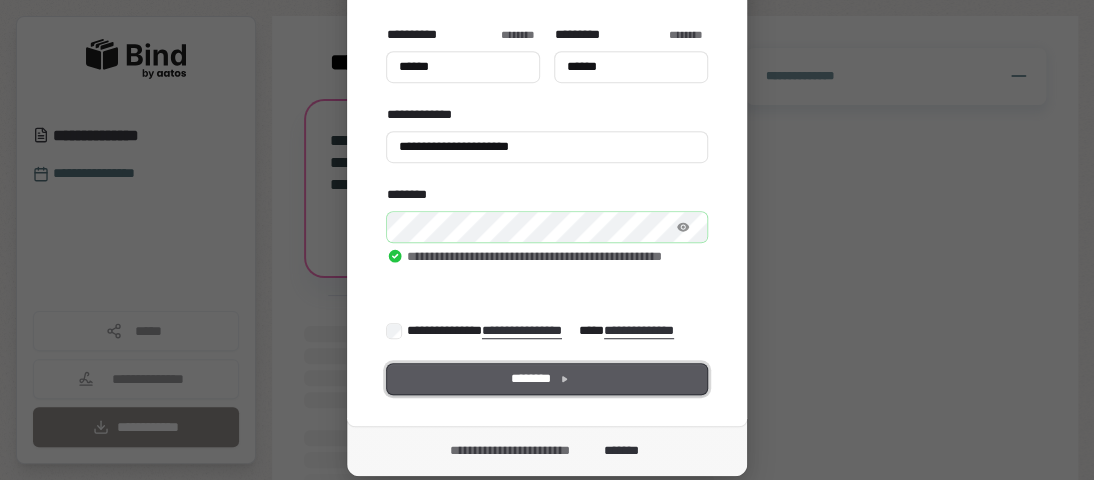 type on "******" 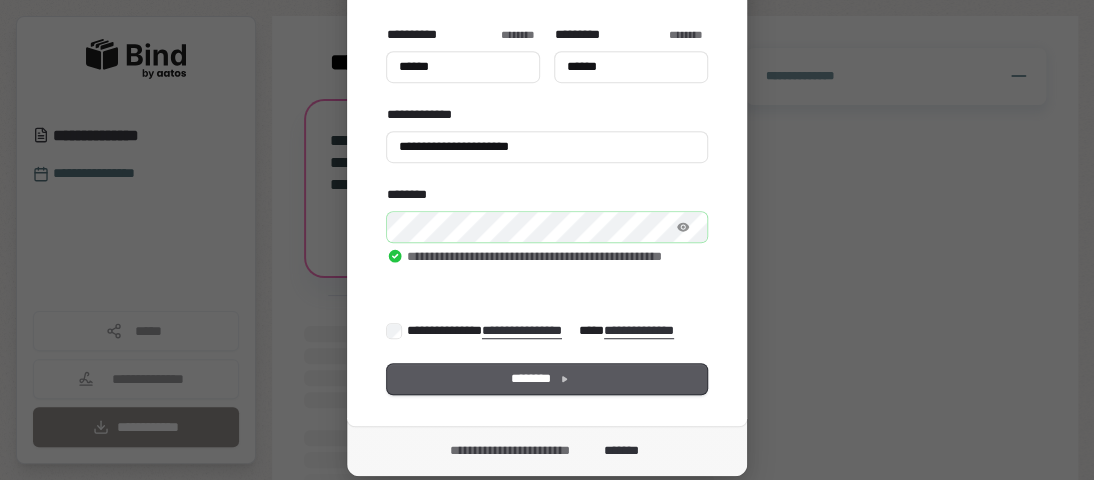 type on "******" 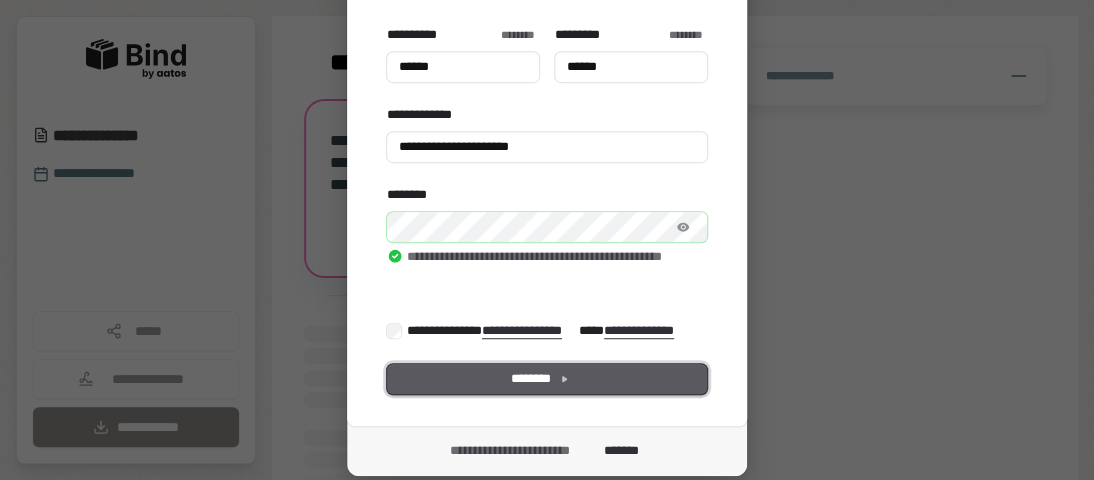 type on "******" 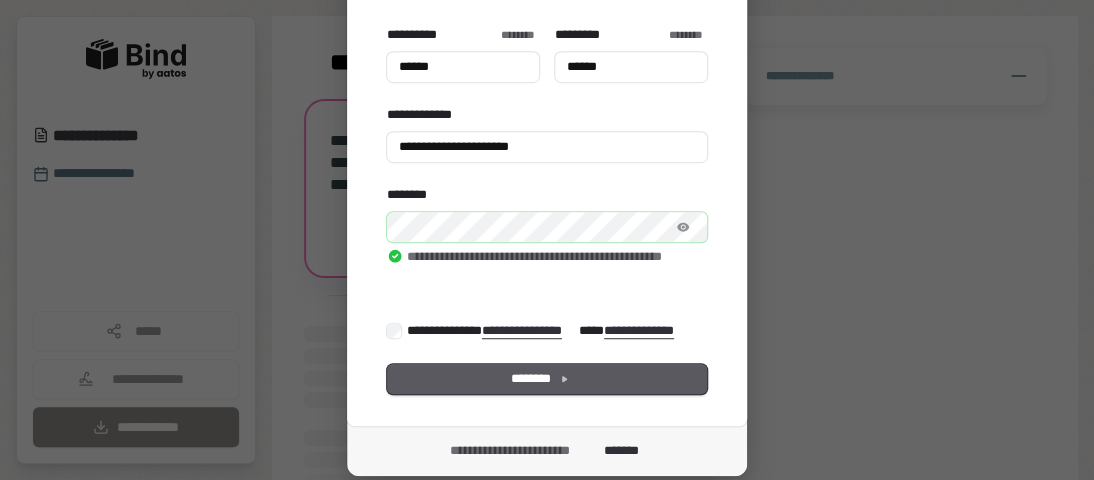 type on "******" 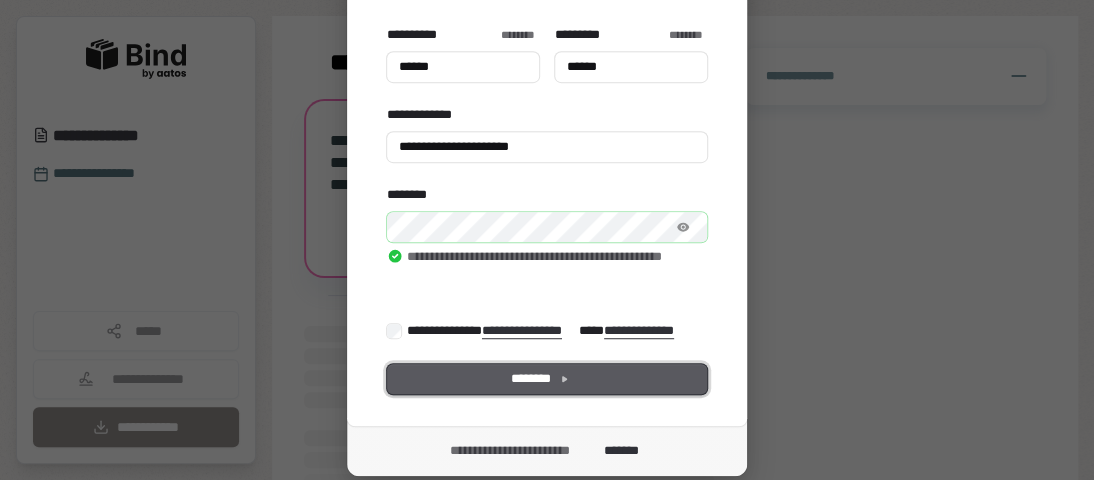 type on "******" 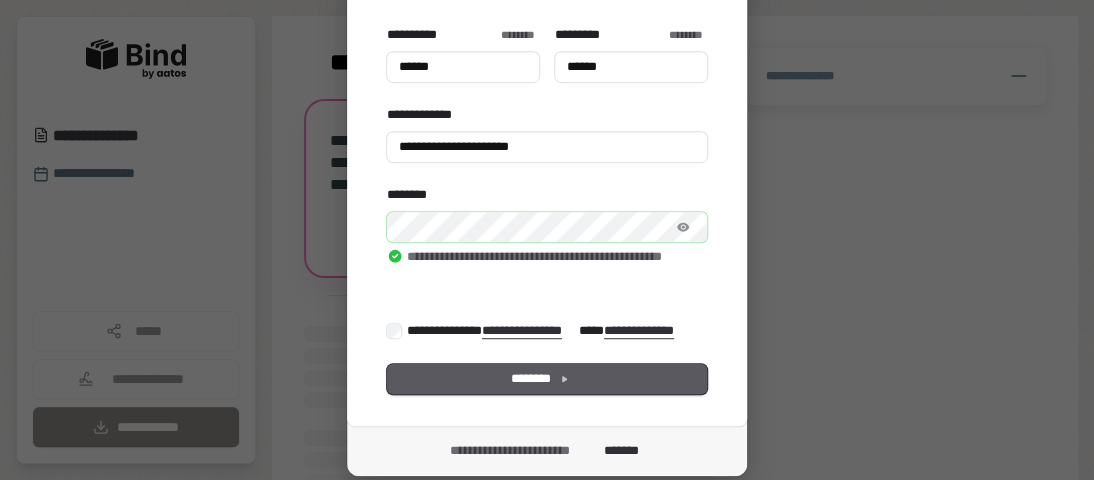 type on "******" 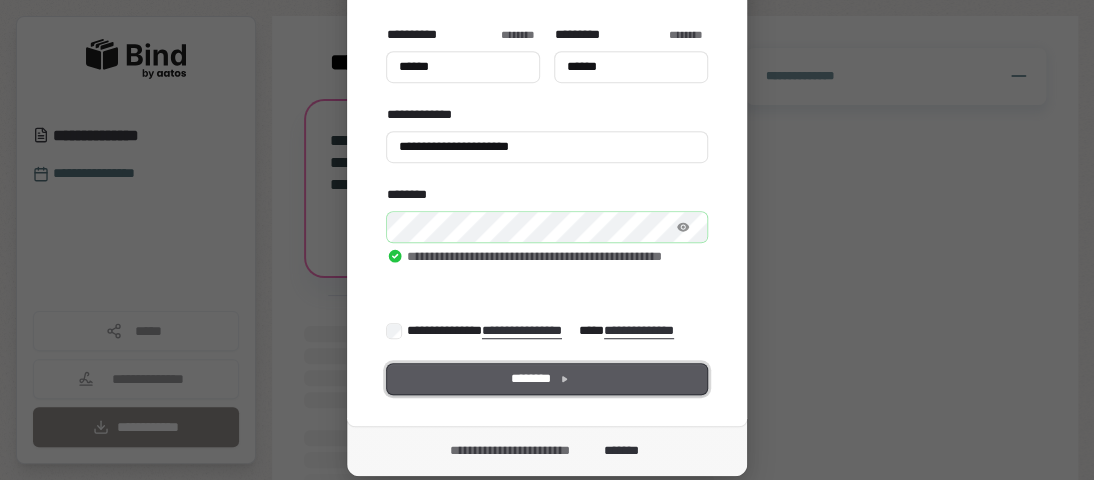 type on "******" 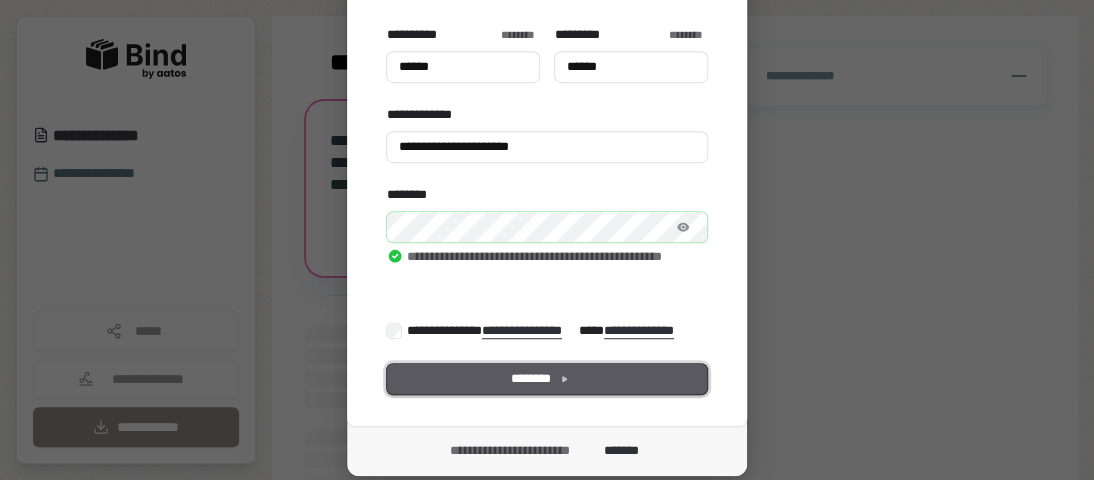 type on "******" 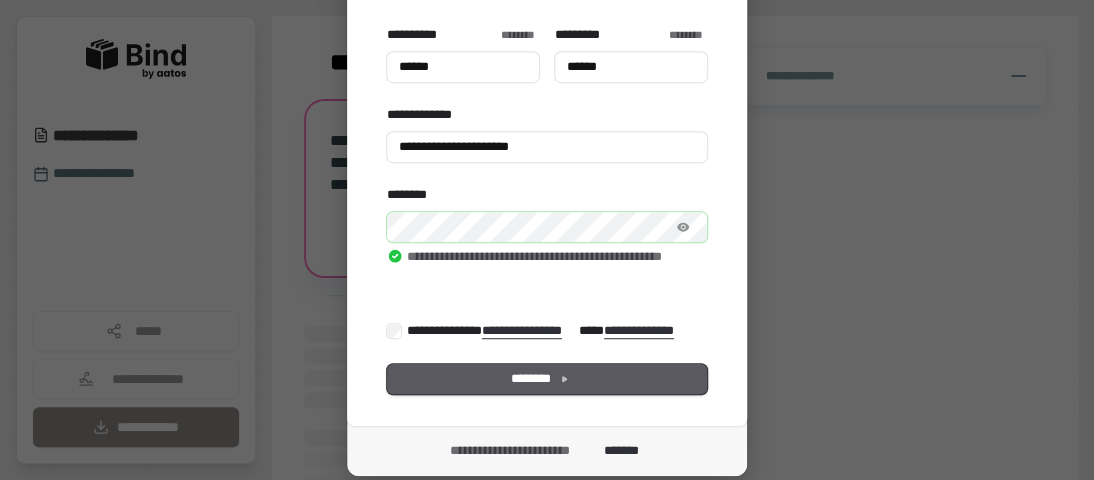 type on "******" 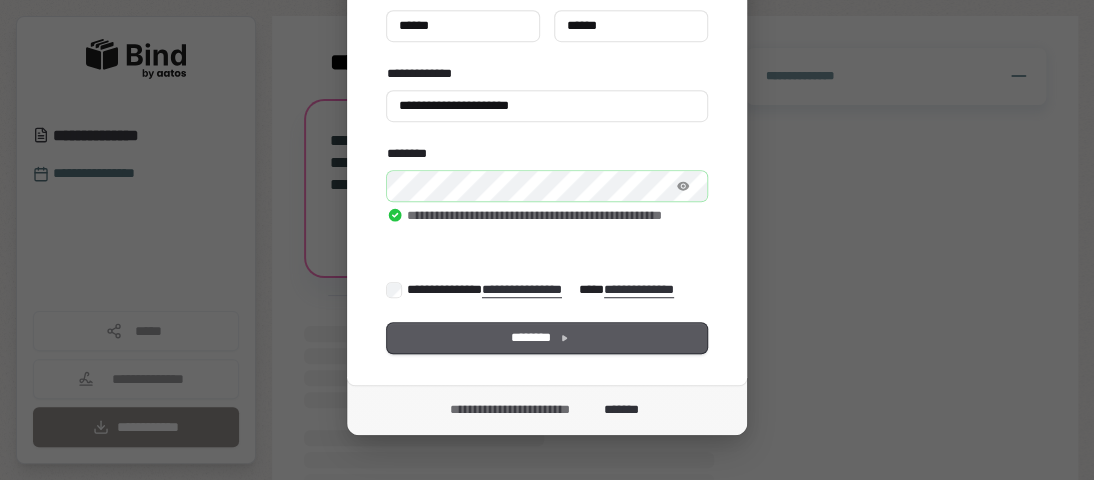 scroll, scrollTop: 360, scrollLeft: 0, axis: vertical 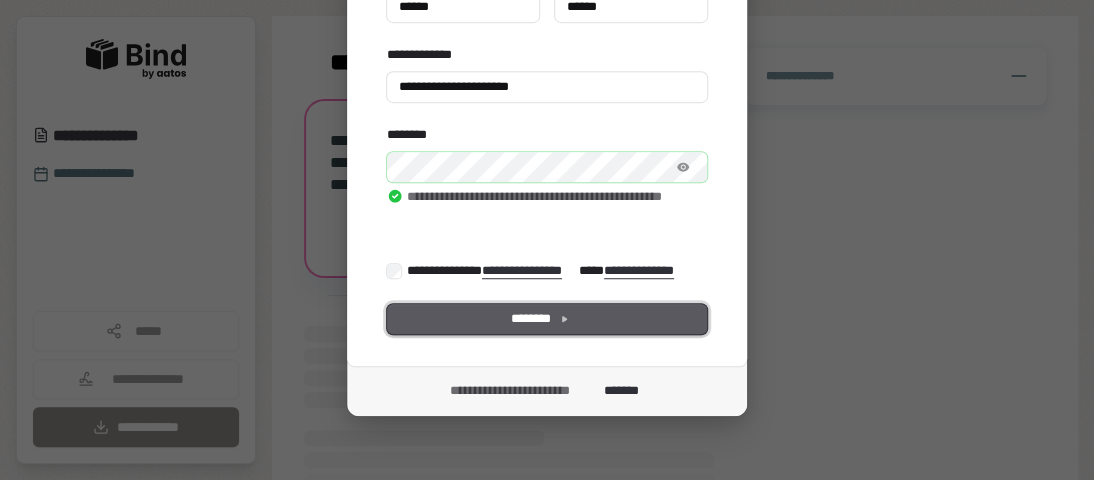 type on "******" 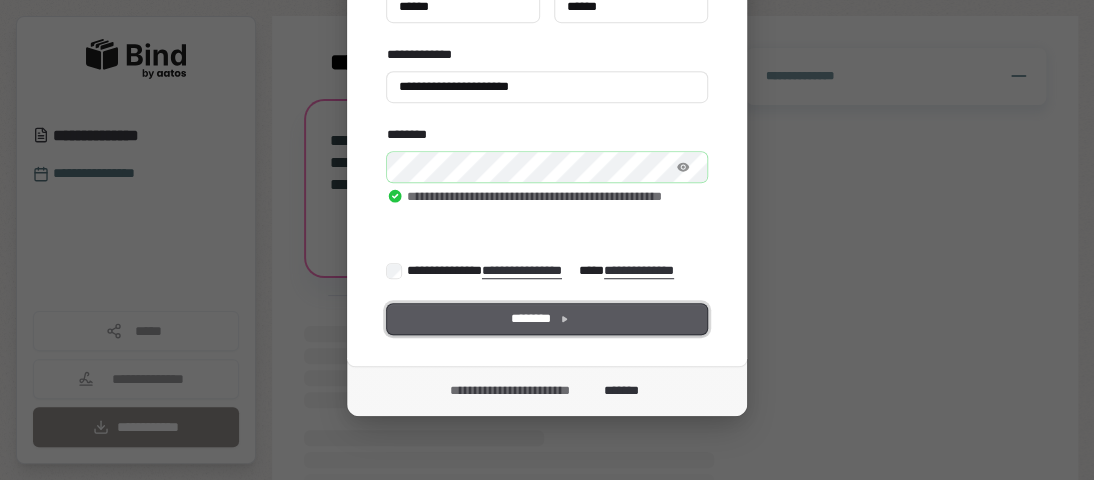 type on "******" 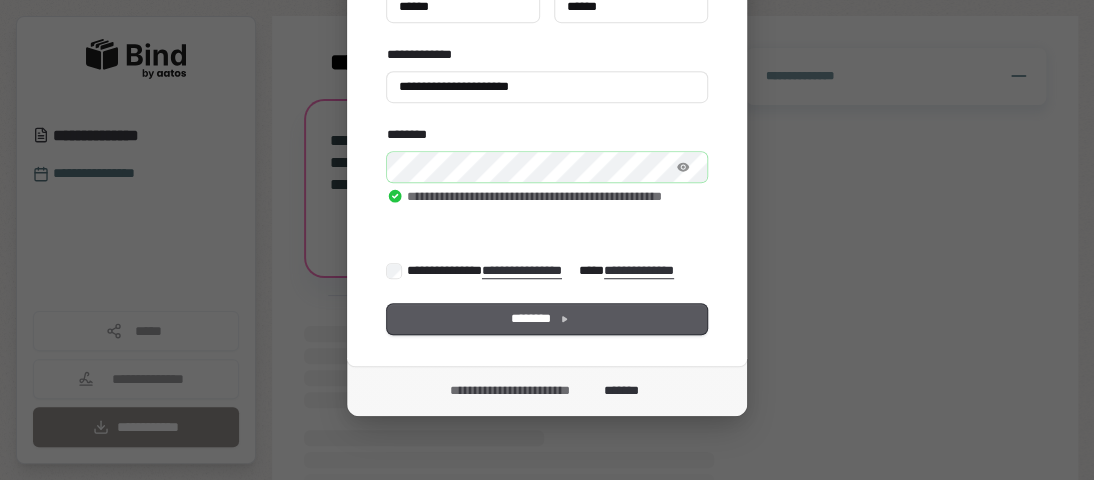 type on "******" 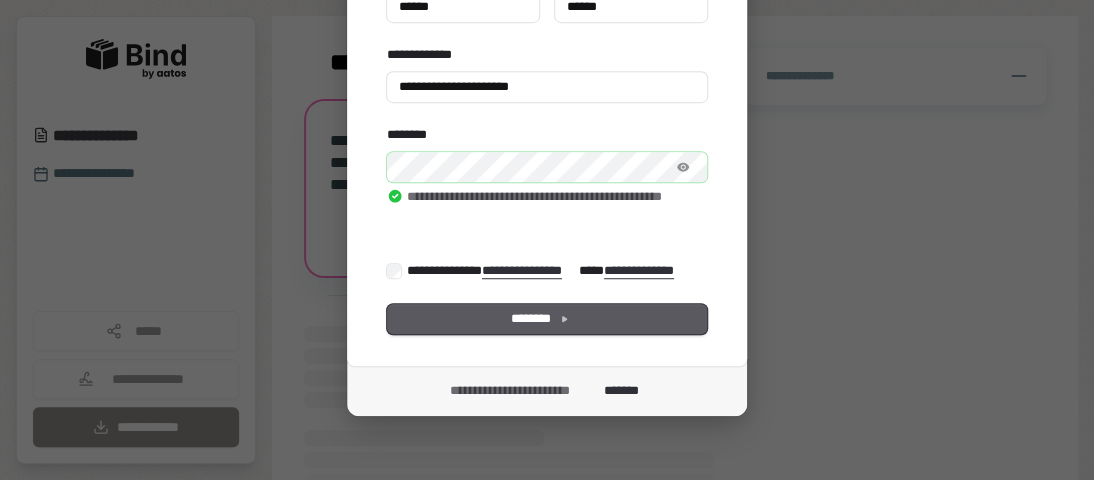 type on "******" 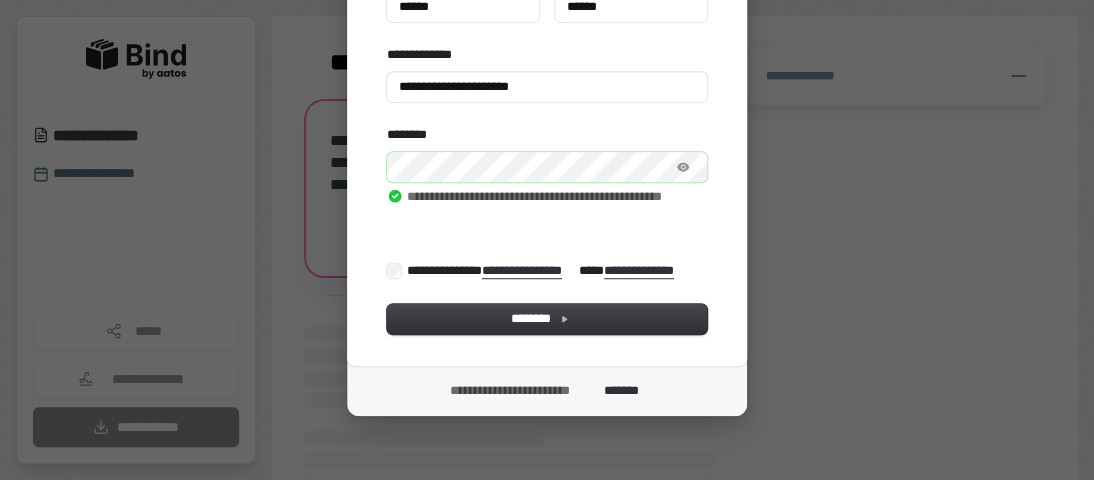 type on "******" 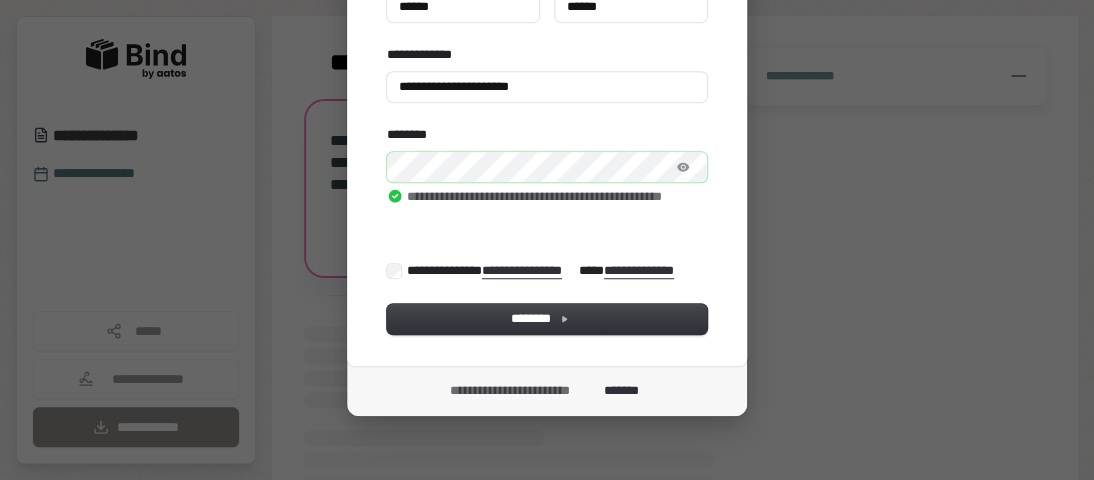 type on "******" 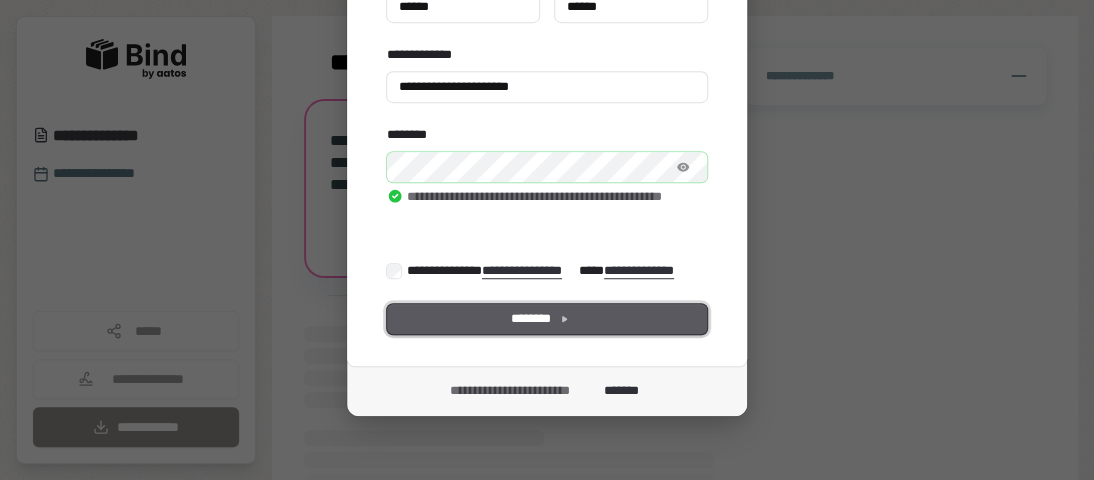 type on "******" 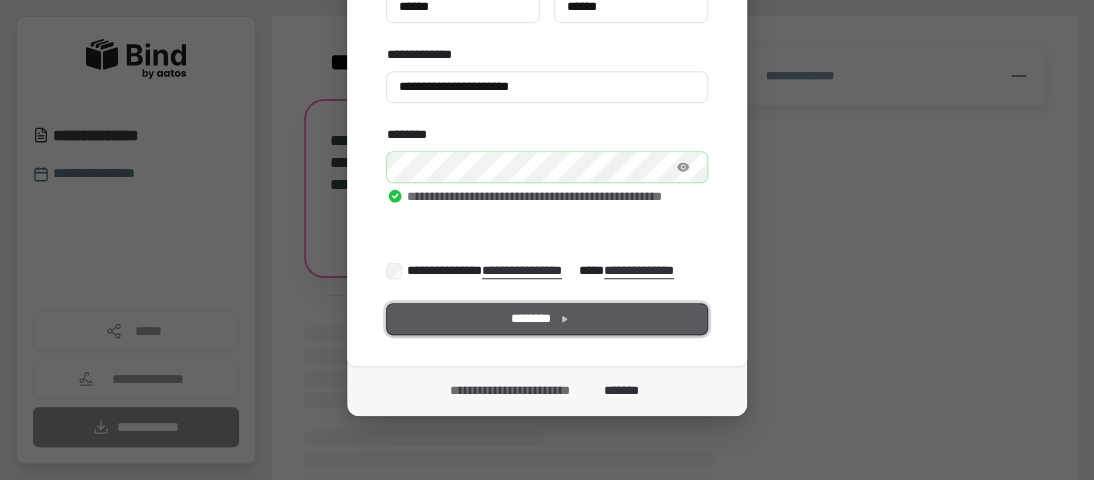type on "******" 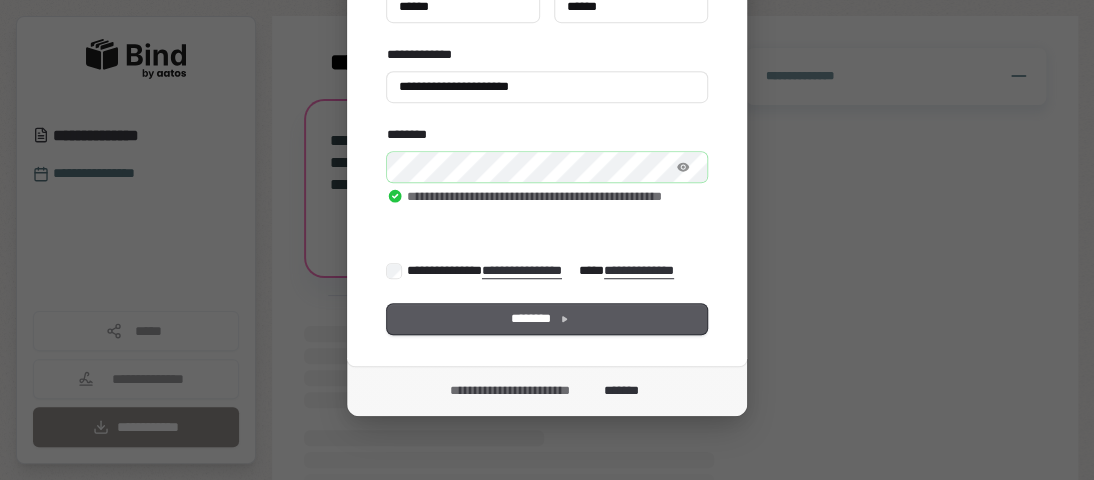 type on "******" 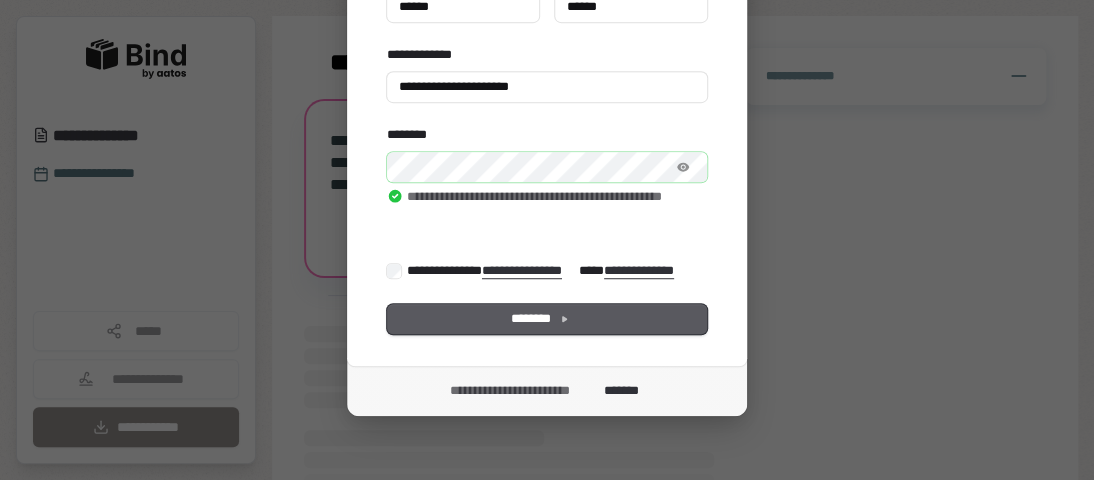 type on "******" 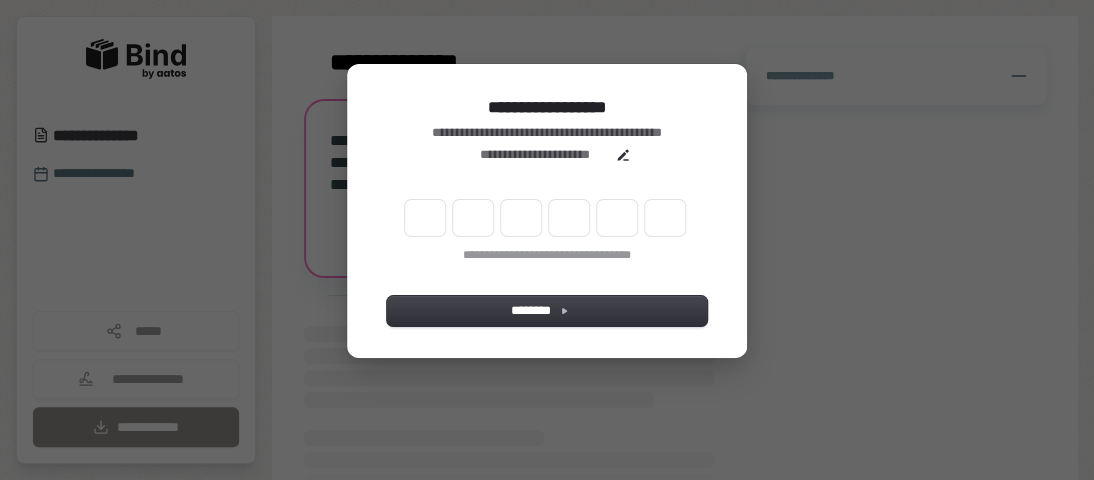 scroll, scrollTop: 0, scrollLeft: 0, axis: both 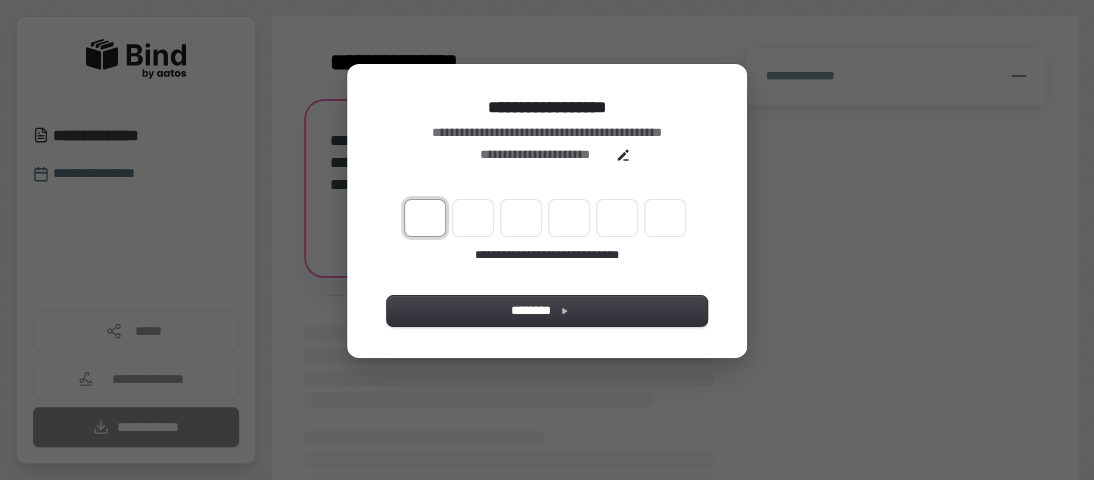 type on "*" 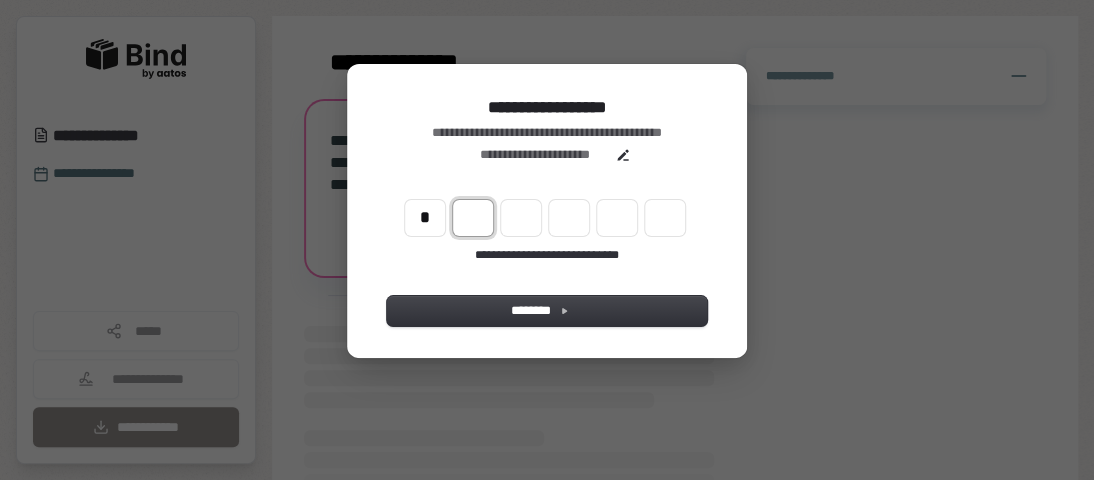 type on "*" 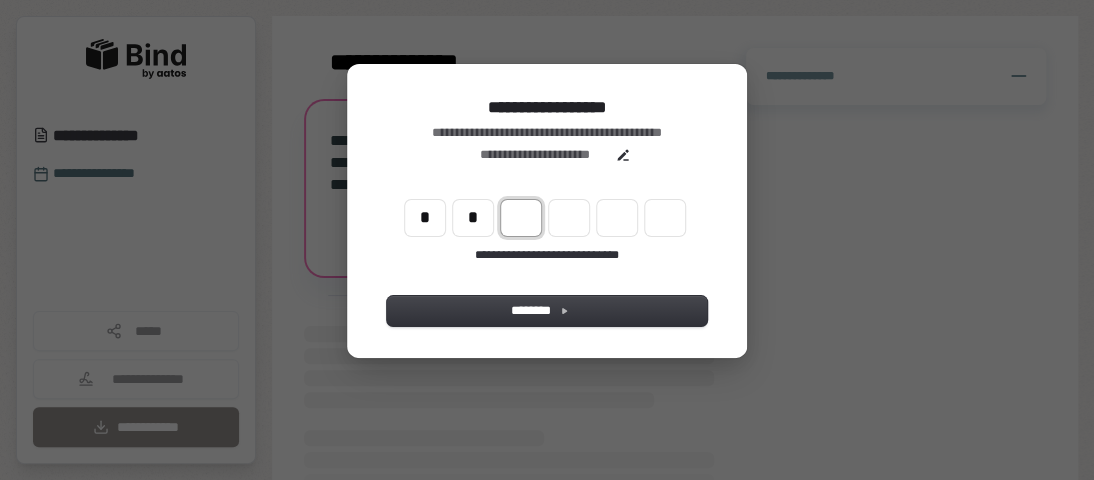 type on "**" 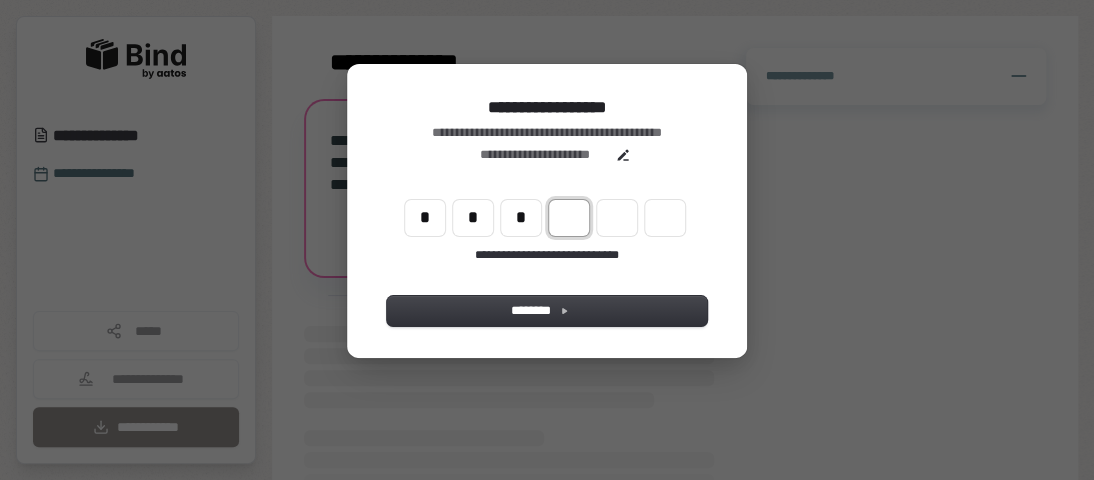 type on "***" 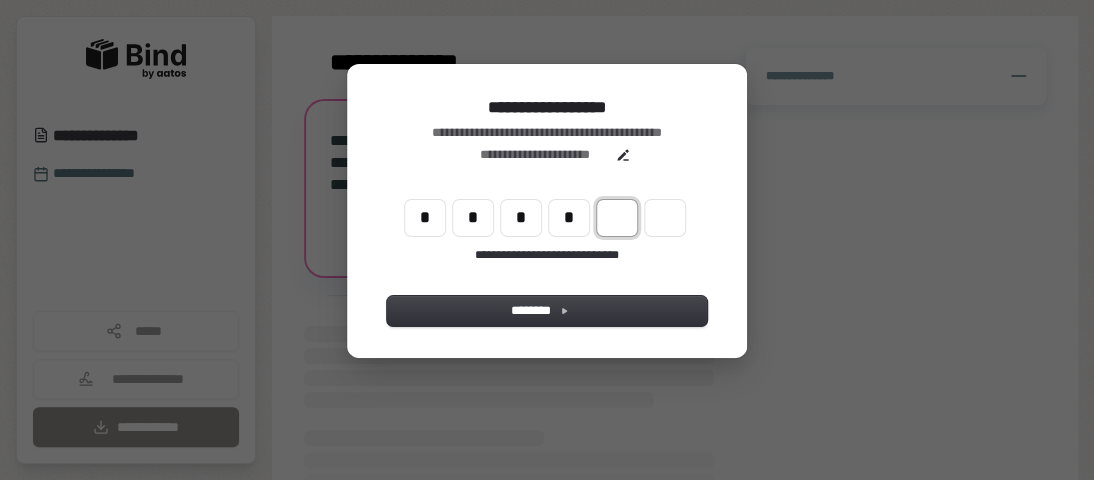 type on "****" 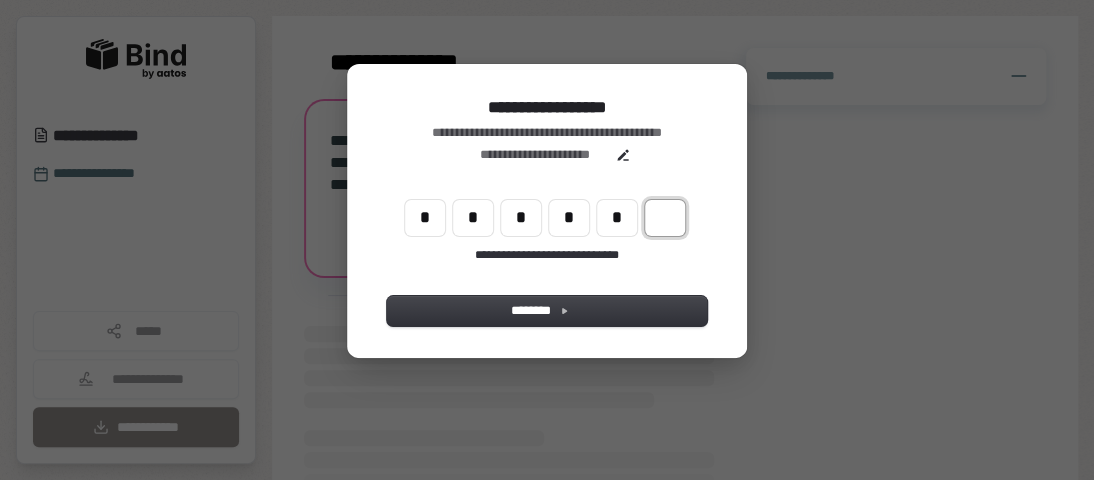 type on "******" 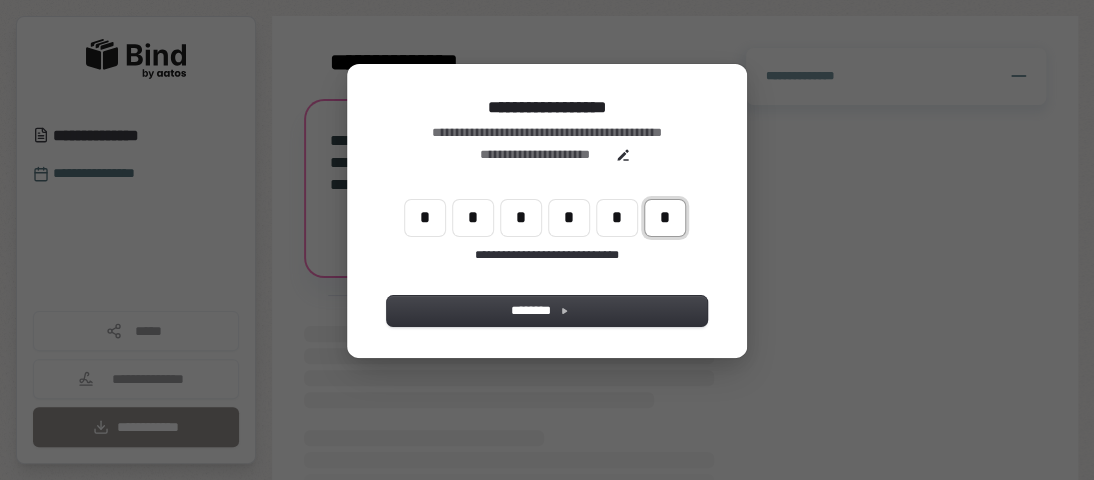type on "*" 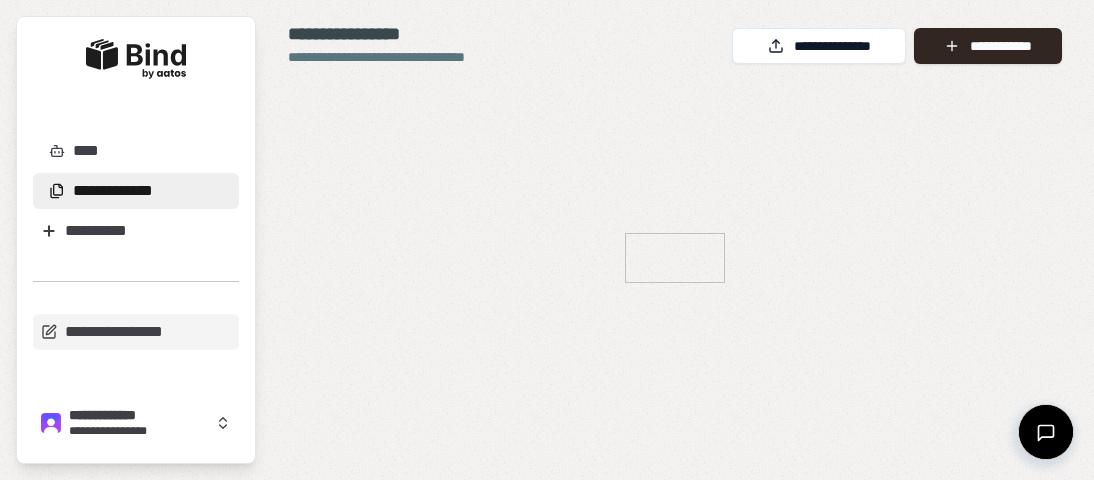 scroll, scrollTop: 0, scrollLeft: 0, axis: both 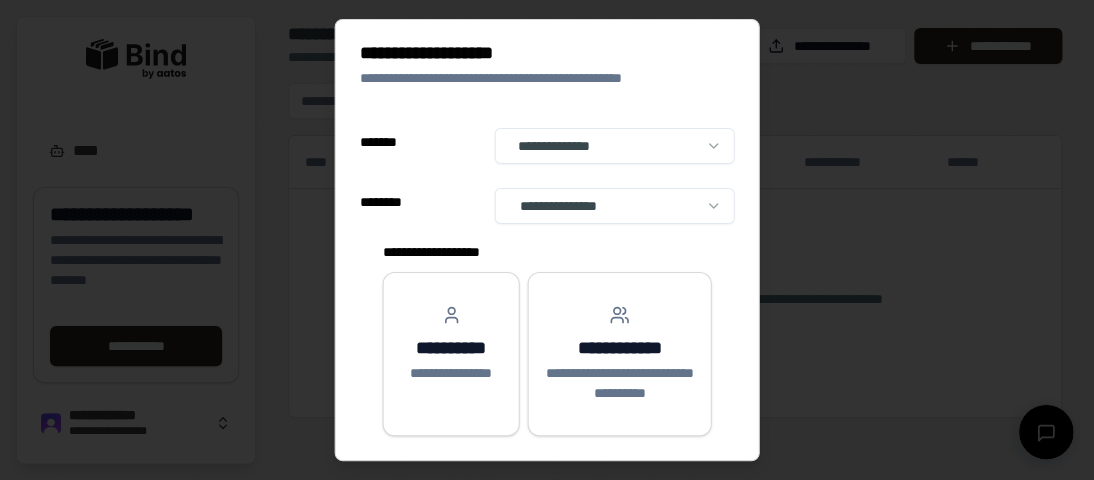 select on "**" 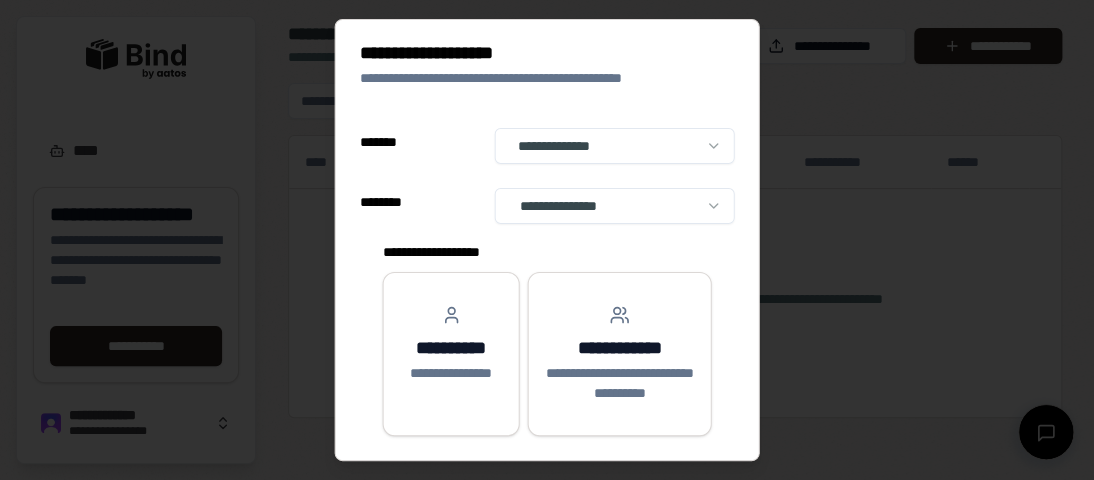 select on "*****" 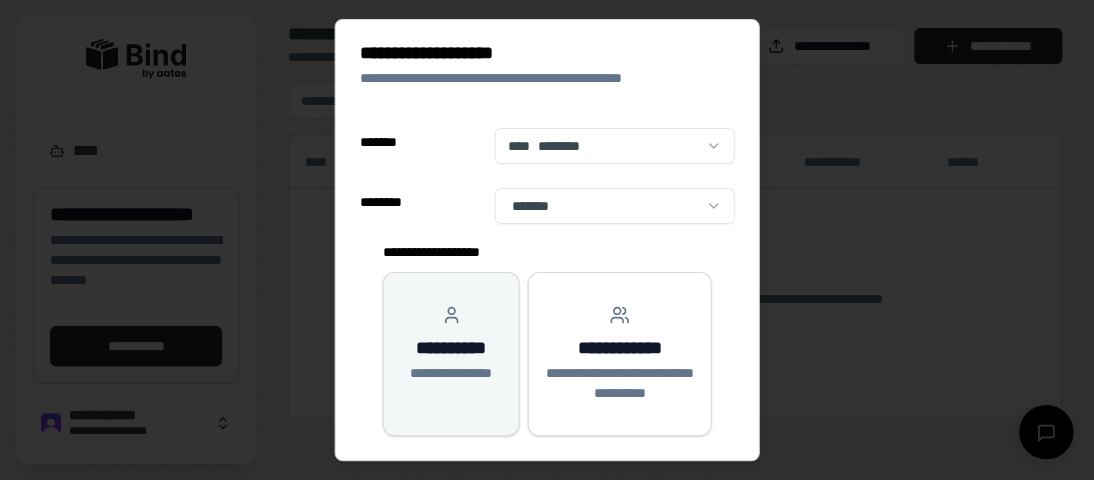 click on "**********" at bounding box center (451, 348) 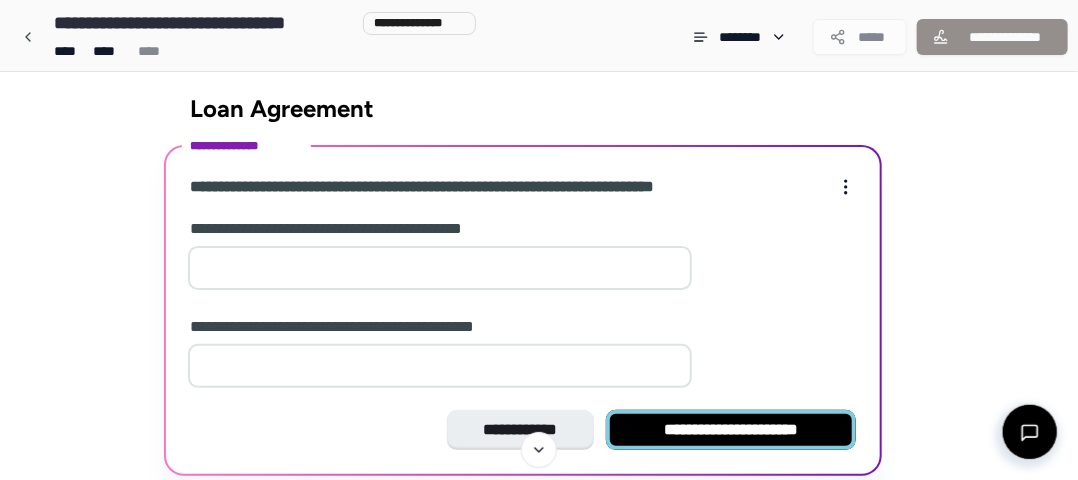 scroll, scrollTop: 0, scrollLeft: 0, axis: both 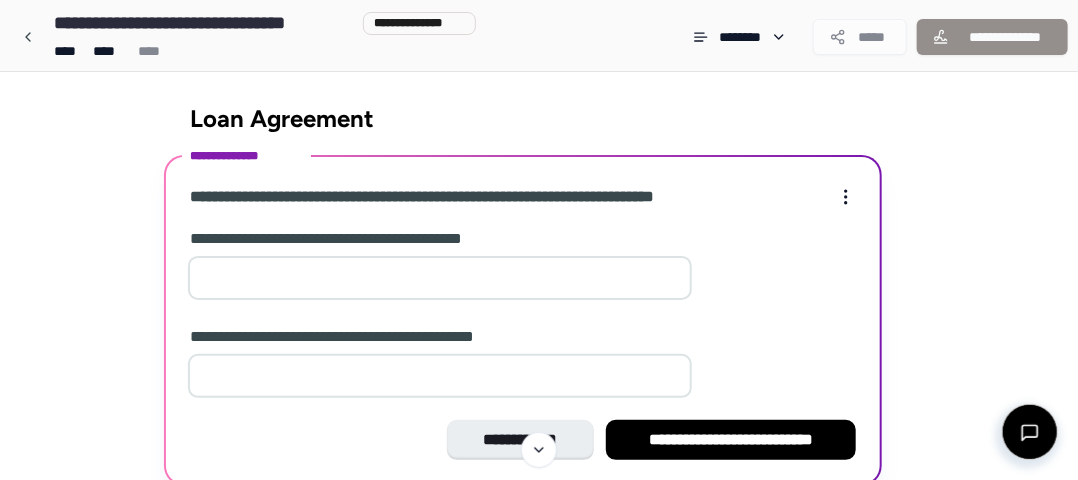 type on "*" 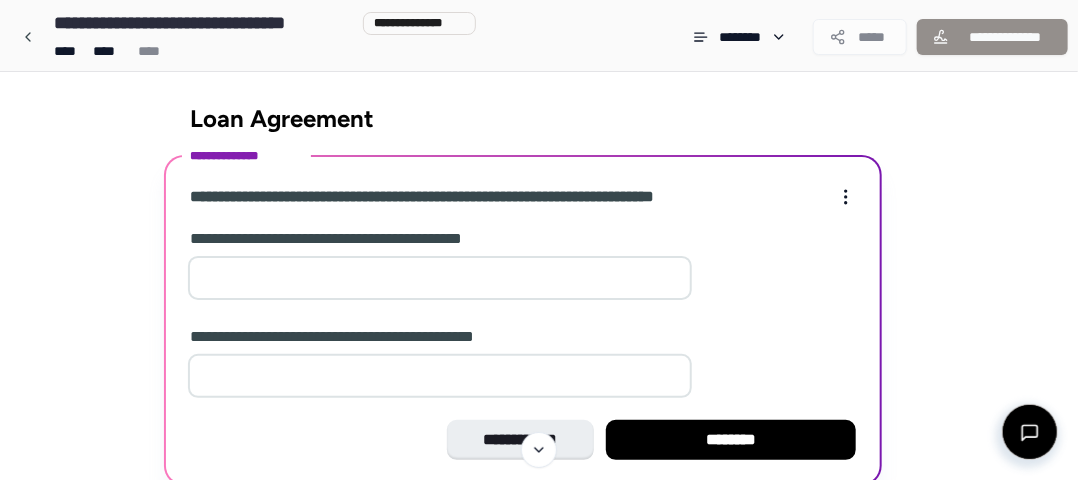 type on "*" 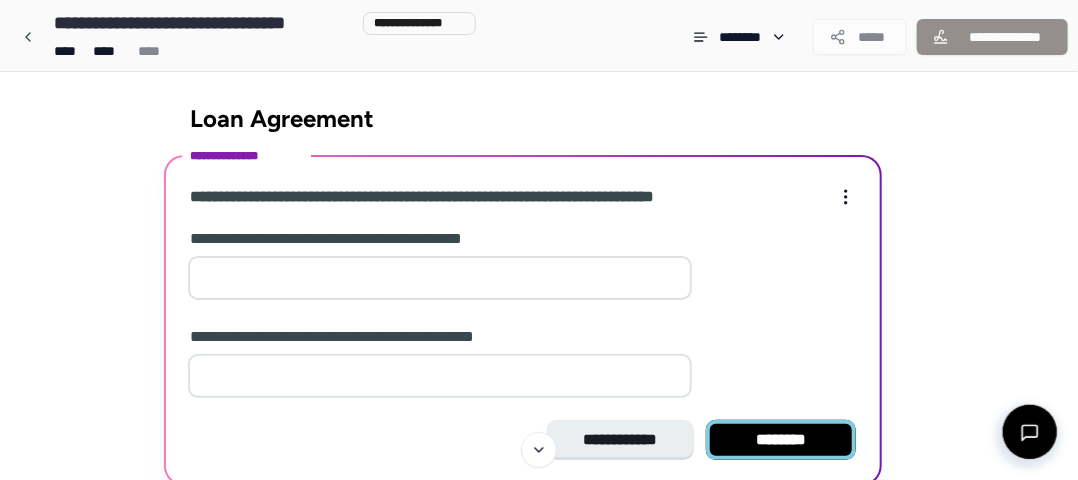 click on "********" at bounding box center [781, 440] 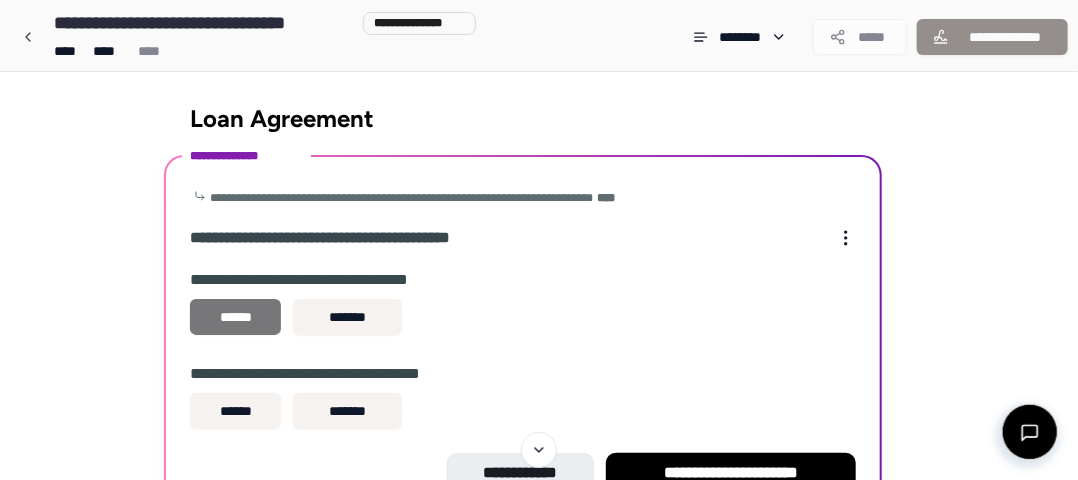 click on "******" at bounding box center (235, 317) 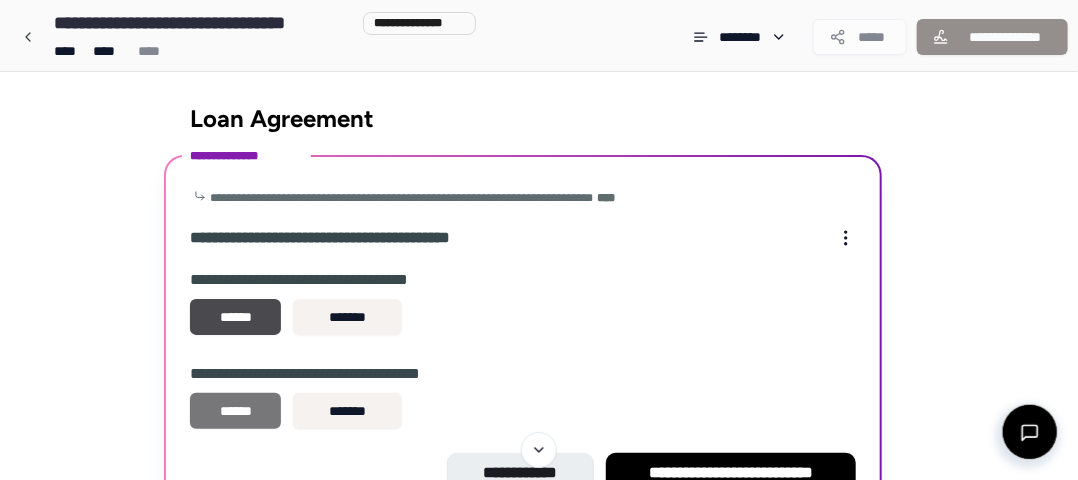 click on "******" at bounding box center (235, 411) 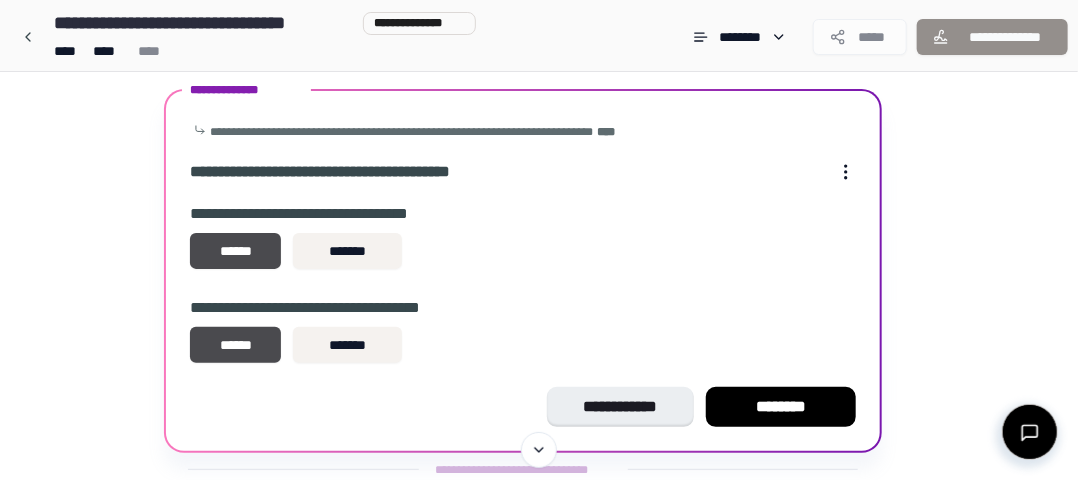 scroll, scrollTop: 100, scrollLeft: 0, axis: vertical 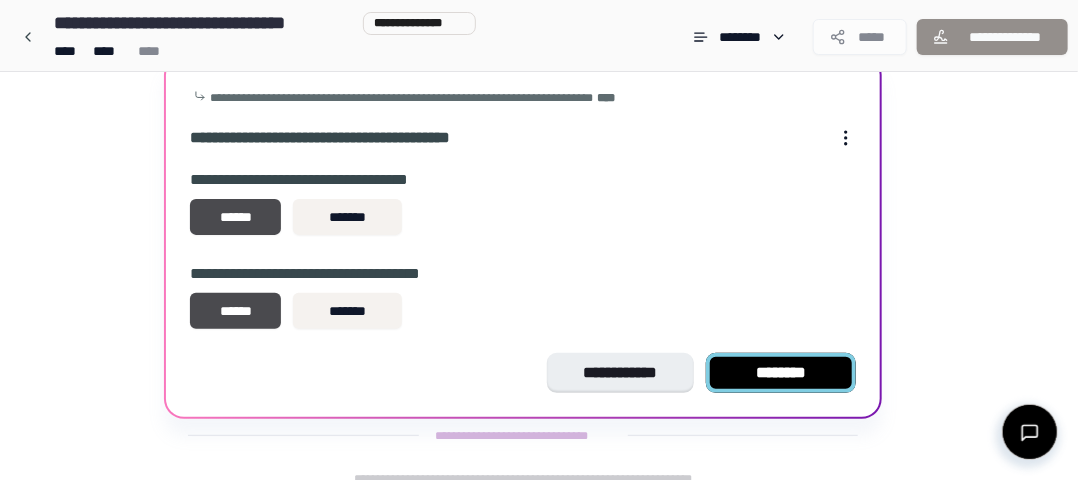 click on "********" at bounding box center (781, 373) 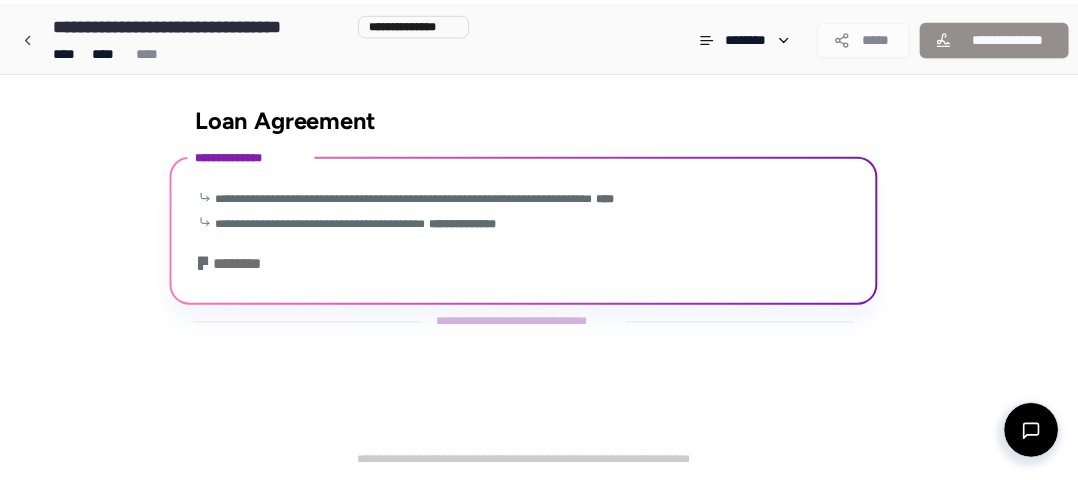 scroll, scrollTop: 417, scrollLeft: 0, axis: vertical 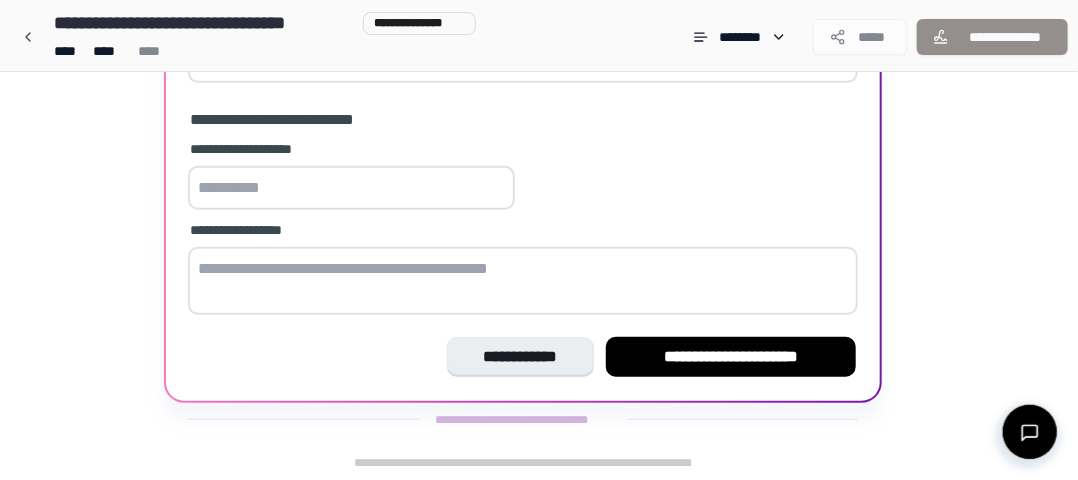 click at bounding box center [351, 188] 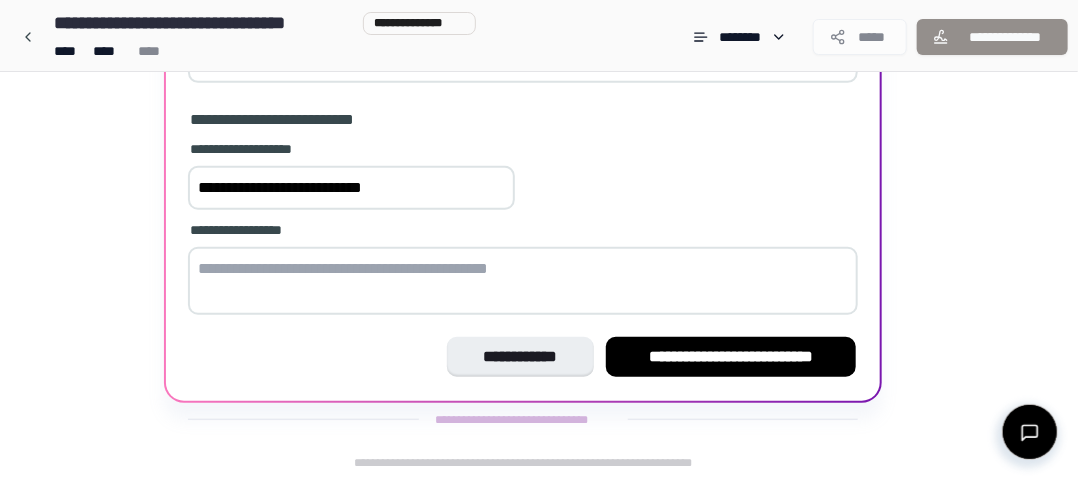 type on "**********" 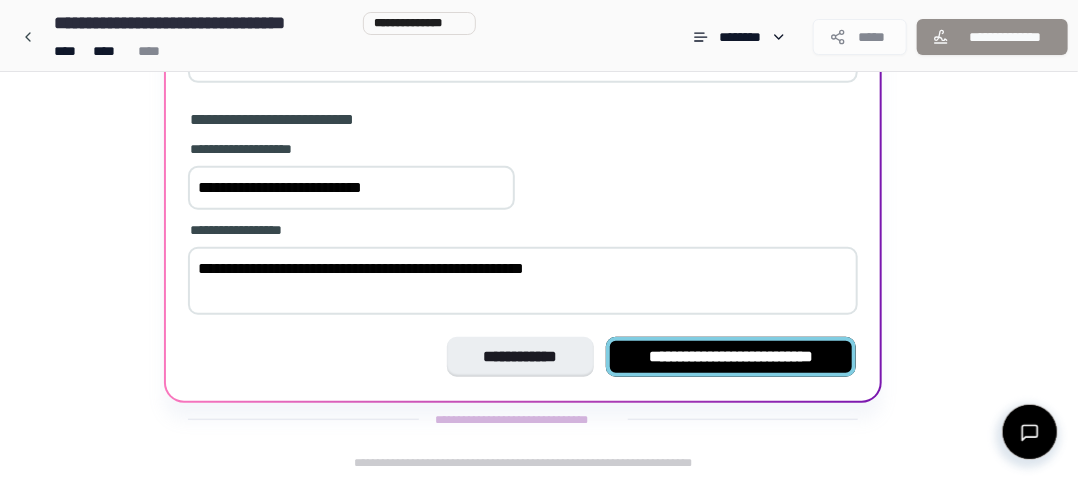 type on "**********" 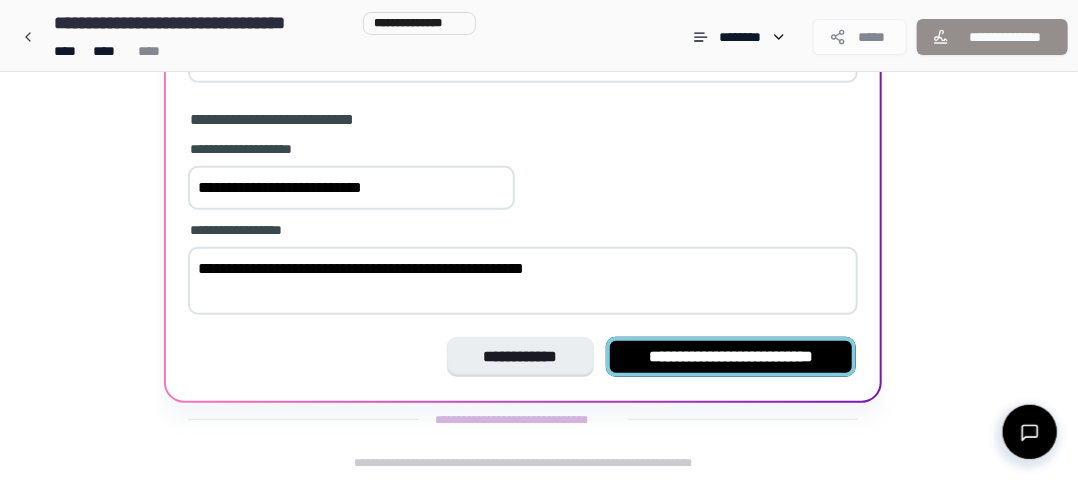 click on "**********" at bounding box center [731, 357] 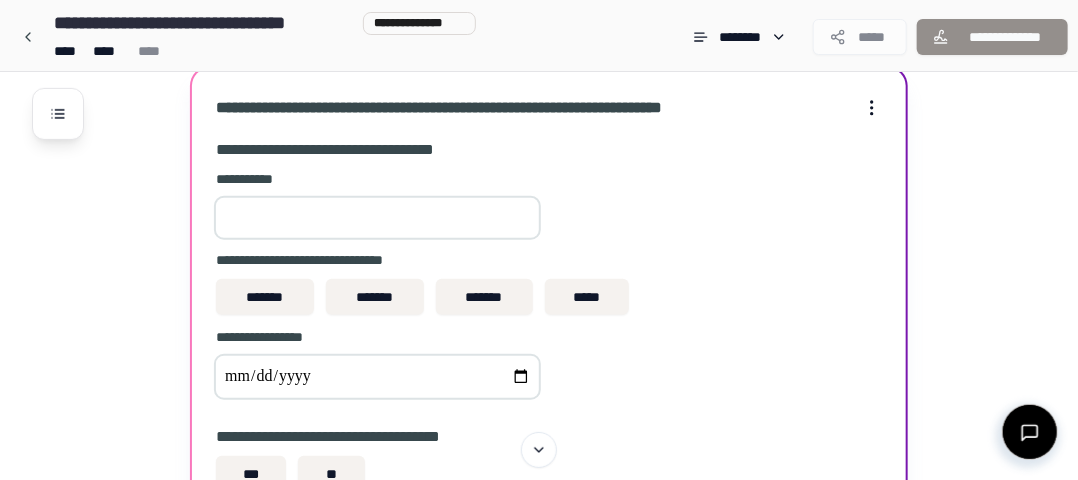 scroll, scrollTop: 299, scrollLeft: 0, axis: vertical 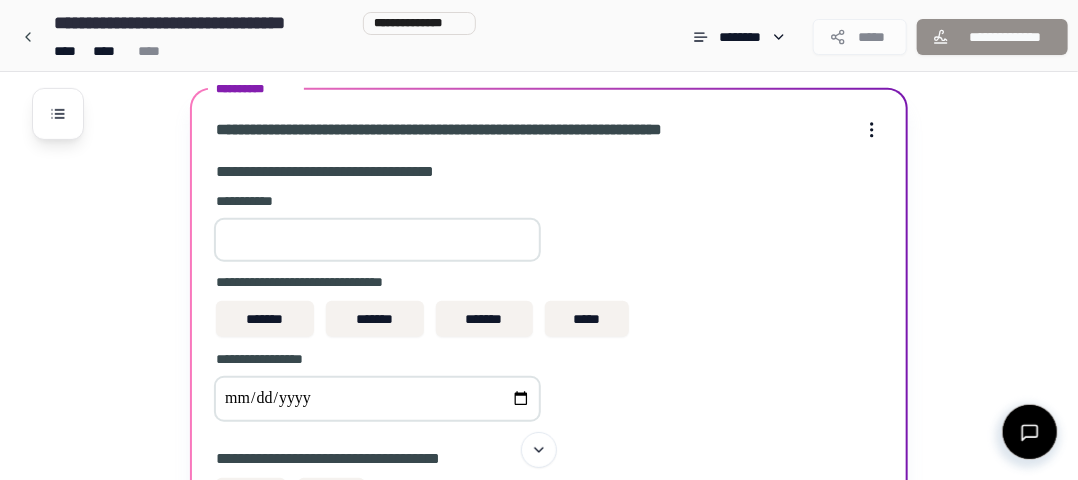 click on "**********" at bounding box center [549, 282] 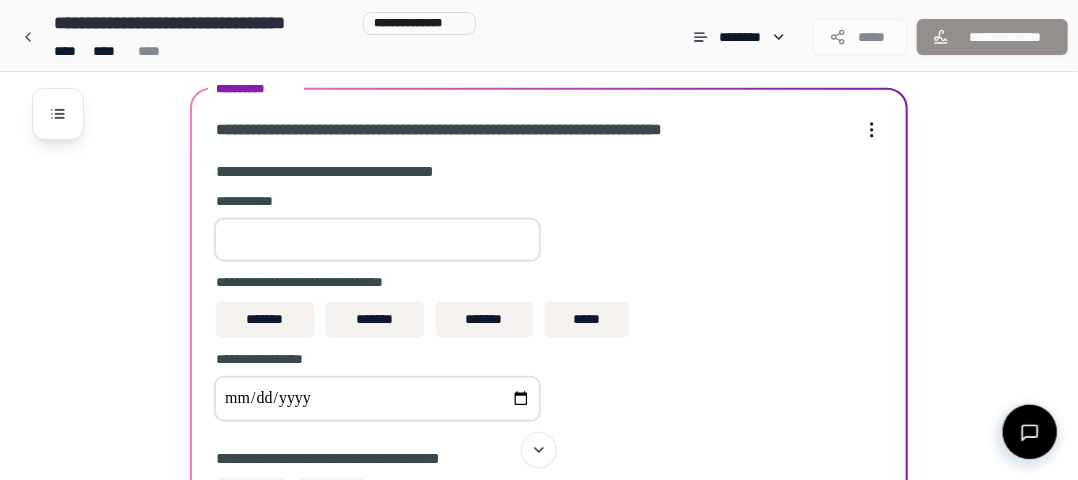 click on "*" at bounding box center [377, 240] 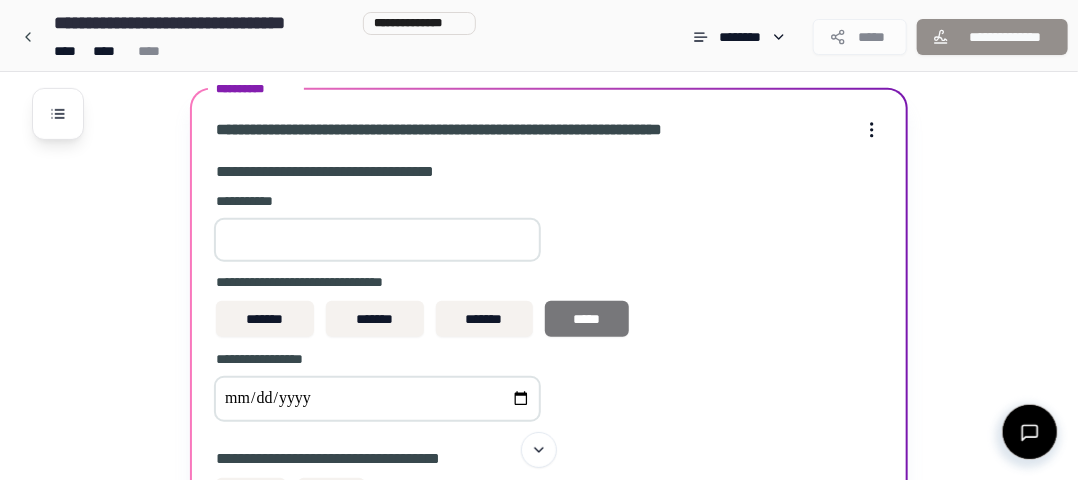 type on "*******" 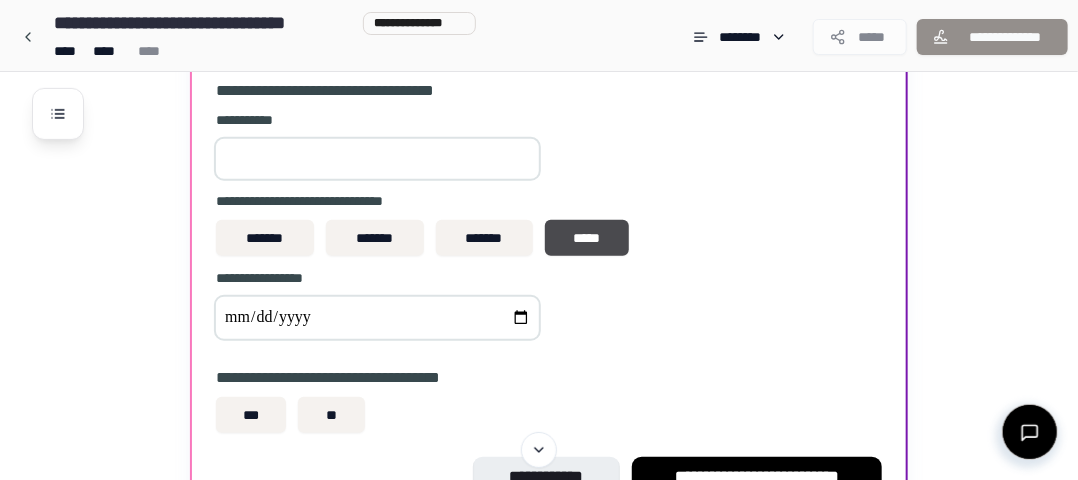 scroll, scrollTop: 399, scrollLeft: 0, axis: vertical 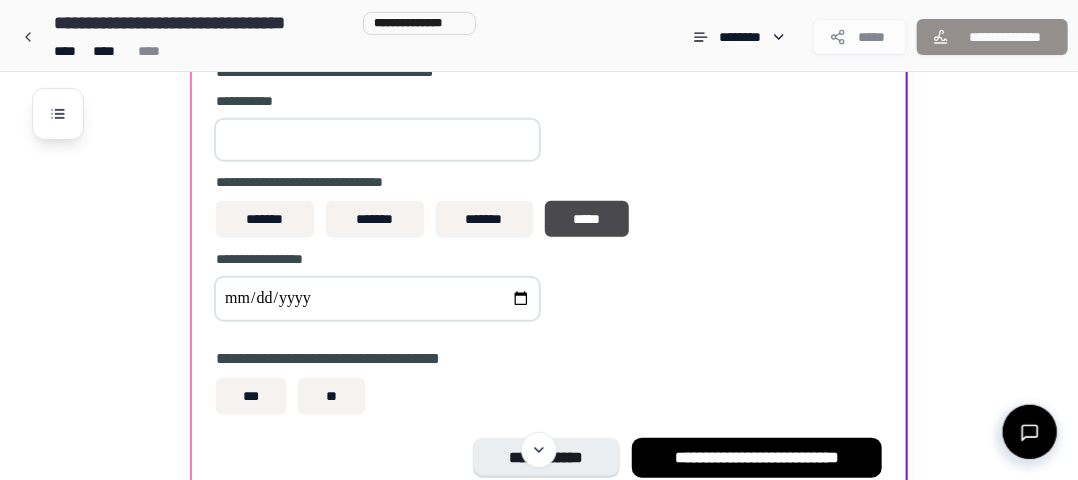 click at bounding box center (377, 299) 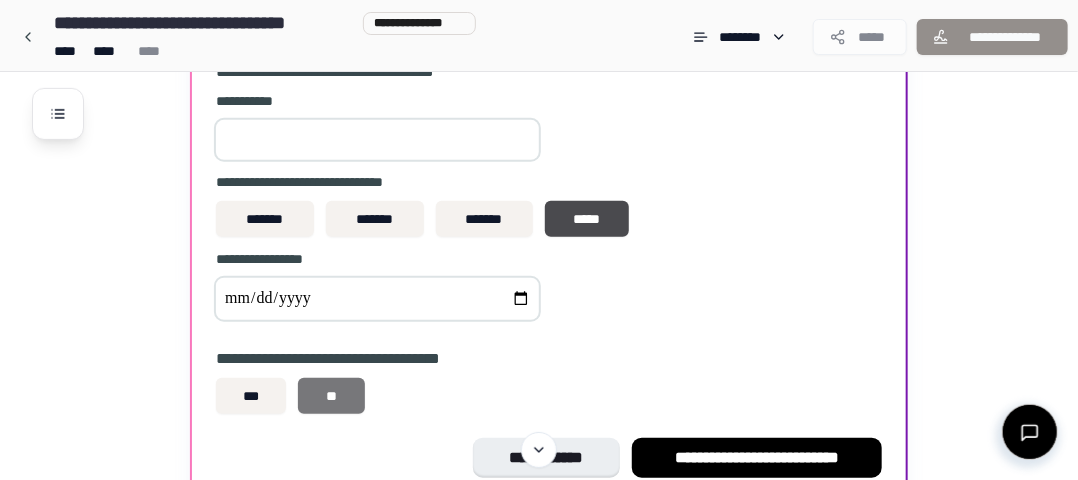 click on "**" at bounding box center [331, 396] 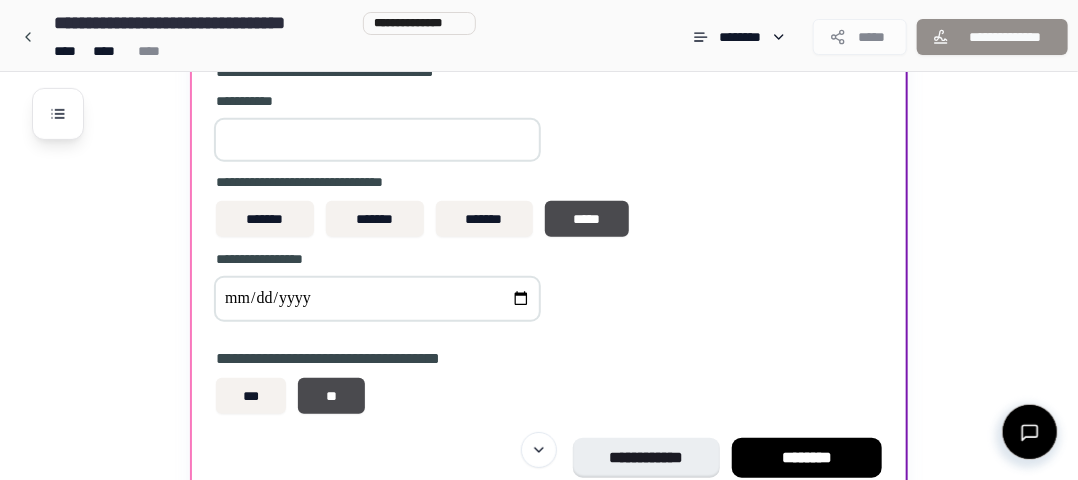 scroll, scrollTop: 499, scrollLeft: 0, axis: vertical 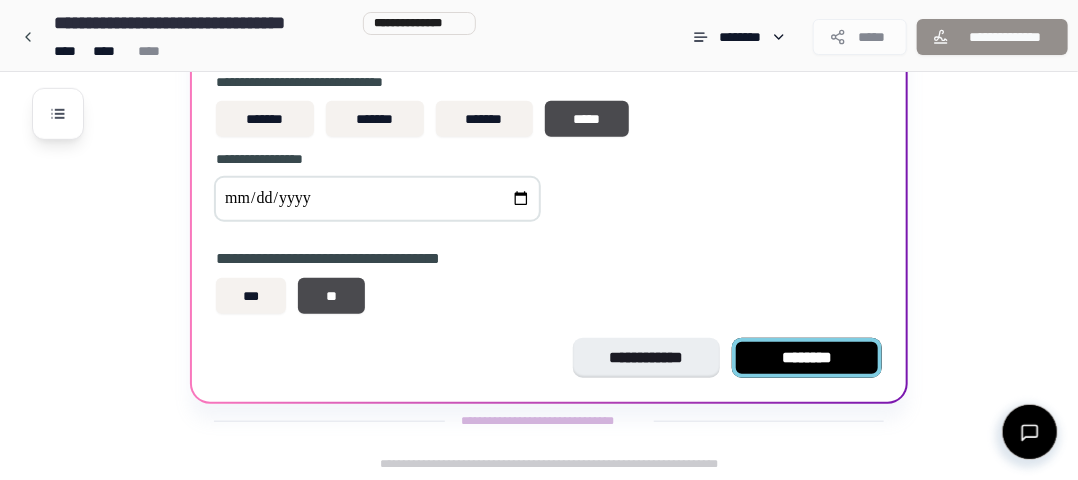 click on "********" at bounding box center (807, 358) 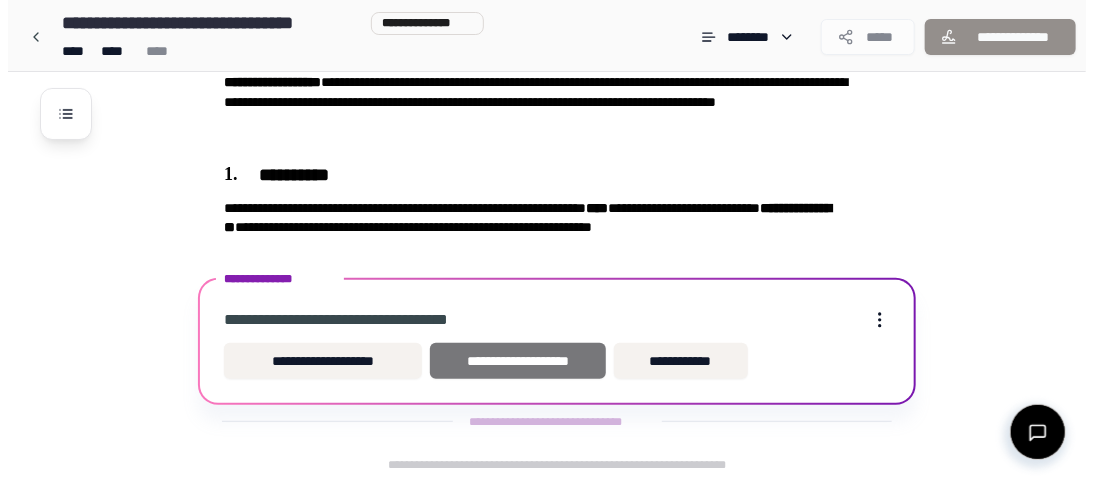 scroll, scrollTop: 118, scrollLeft: 0, axis: vertical 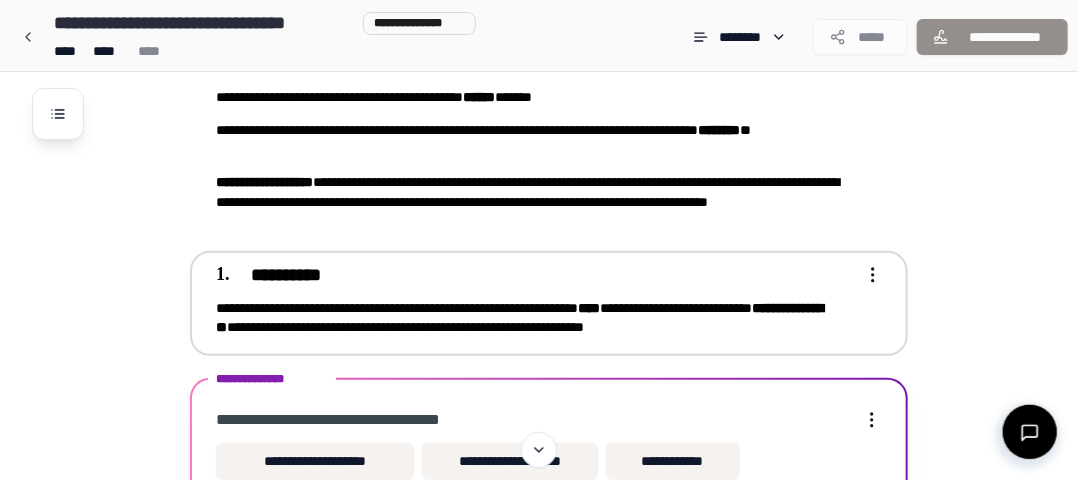 click on "**********" at bounding box center [535, 318] 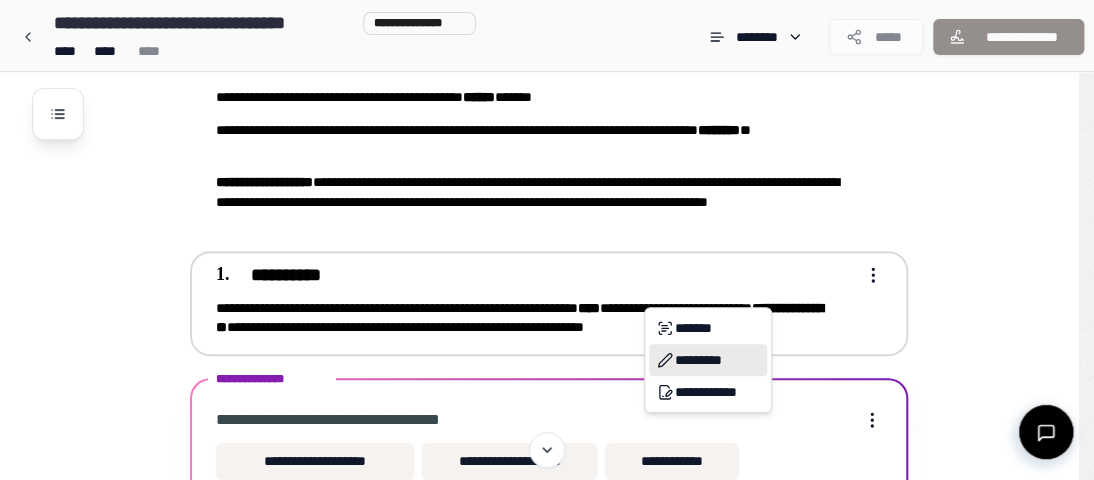 click on "*********" at bounding box center [708, 360] 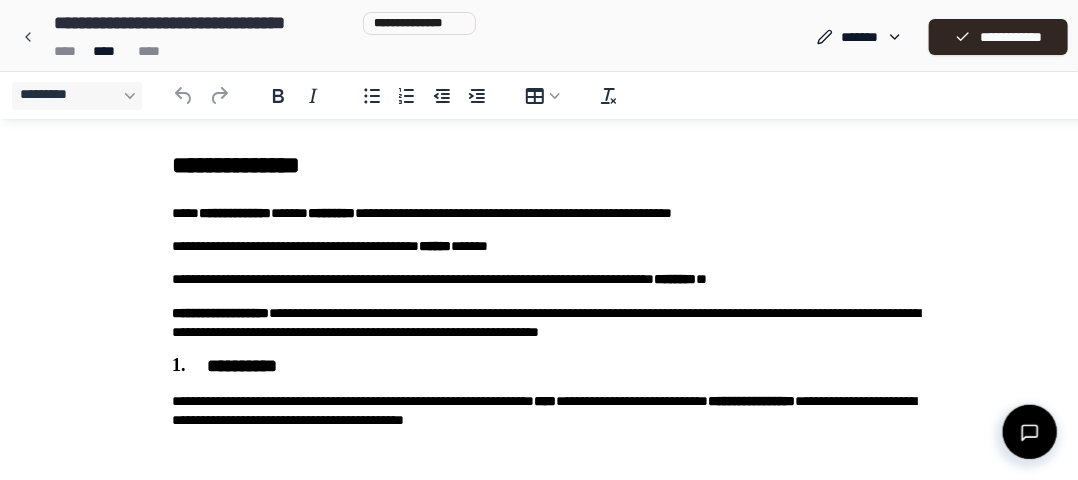 scroll, scrollTop: 0, scrollLeft: 0, axis: both 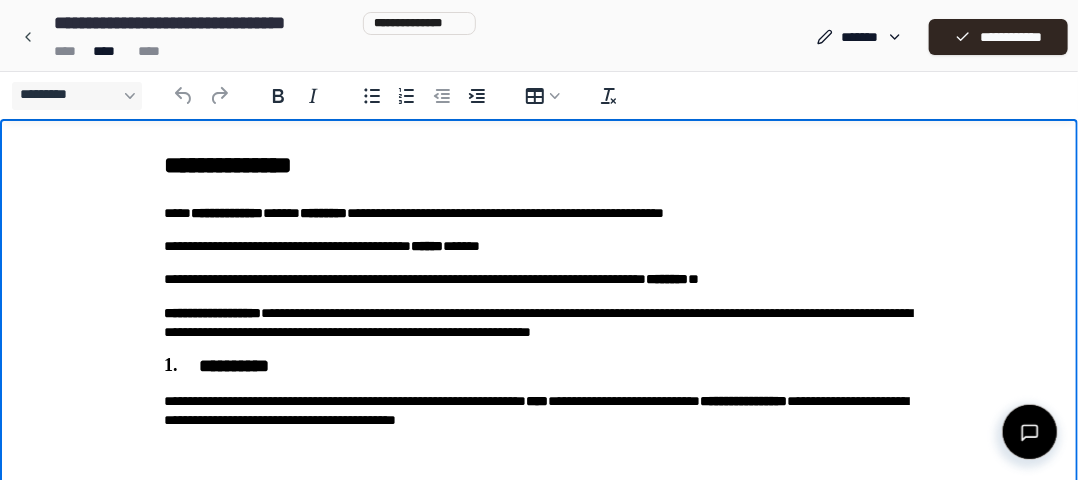 click on "**********" at bounding box center (539, 410) 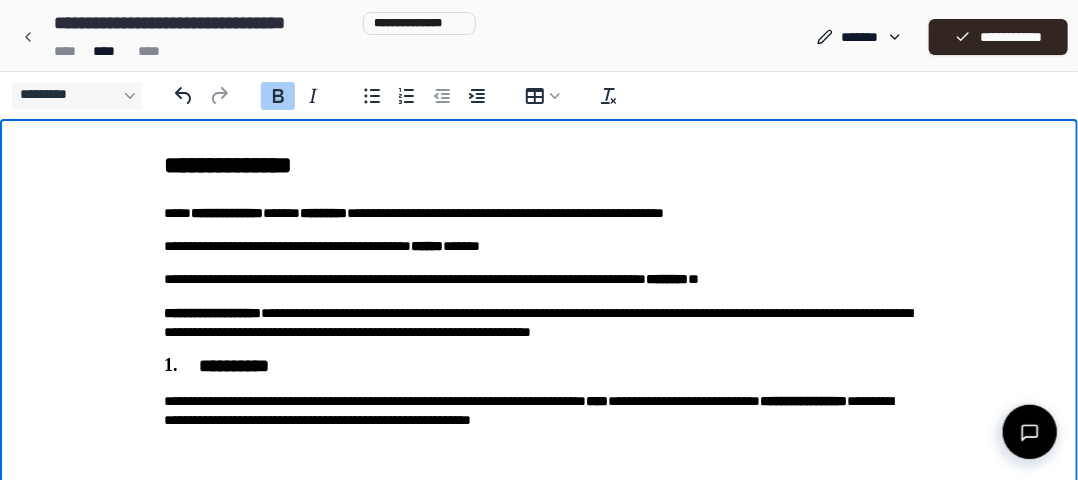 click on "**********" at bounding box center (539, 410) 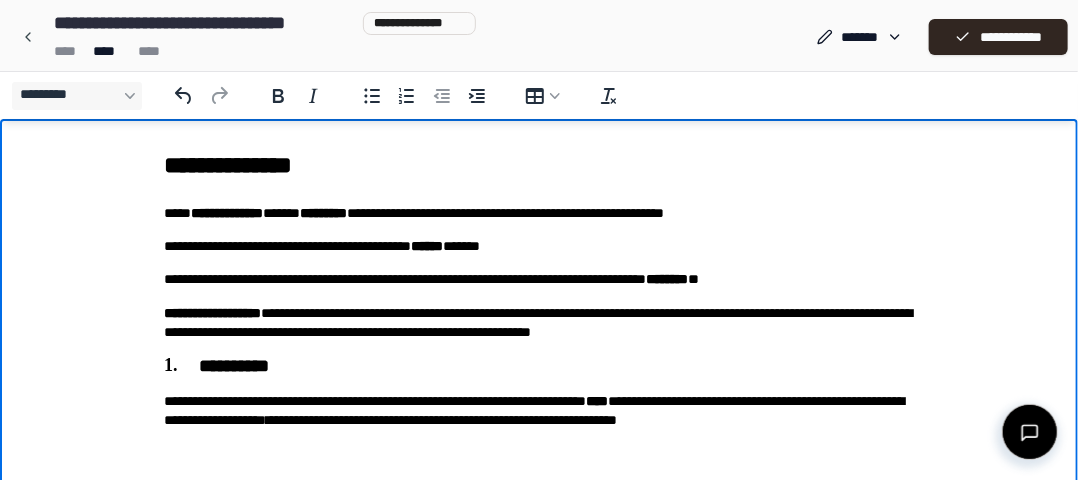 scroll, scrollTop: 56, scrollLeft: 0, axis: vertical 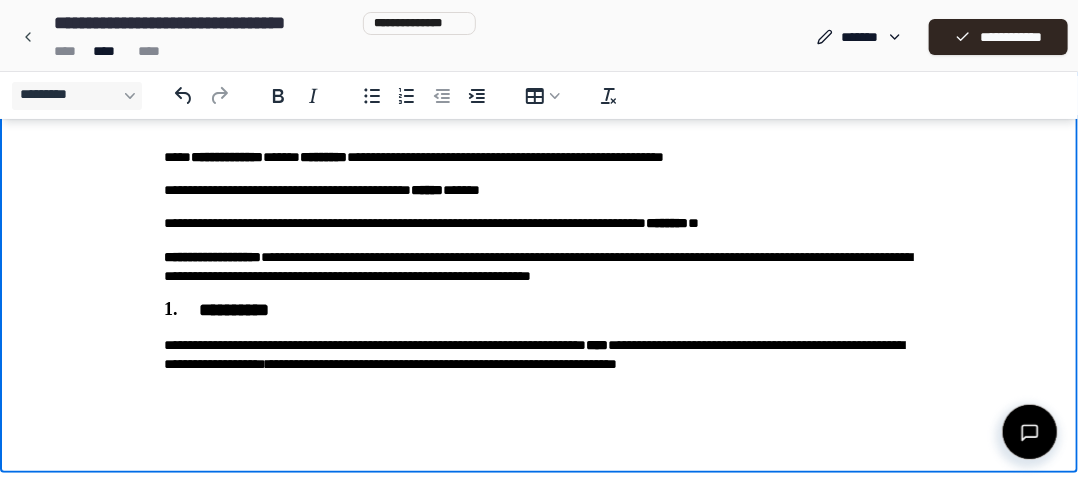 click on "**********" at bounding box center (539, 364) 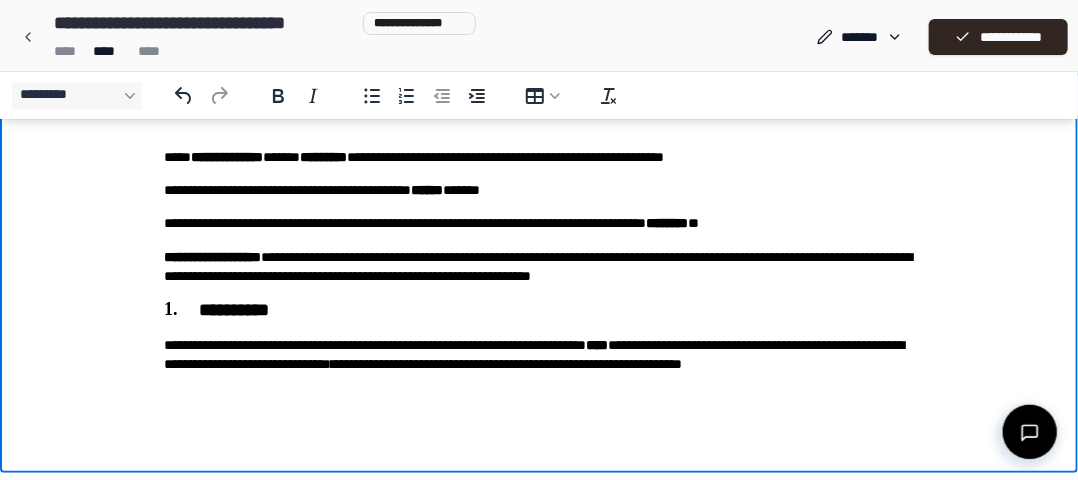 click on "**********" at bounding box center [539, 364] 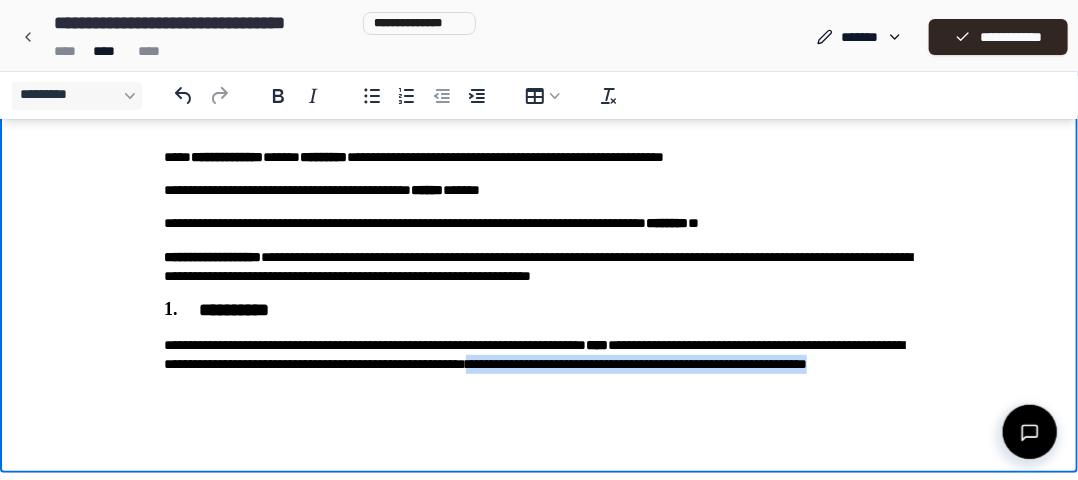 drag, startPoint x: 754, startPoint y: 365, endPoint x: 761, endPoint y: 380, distance: 16.552946 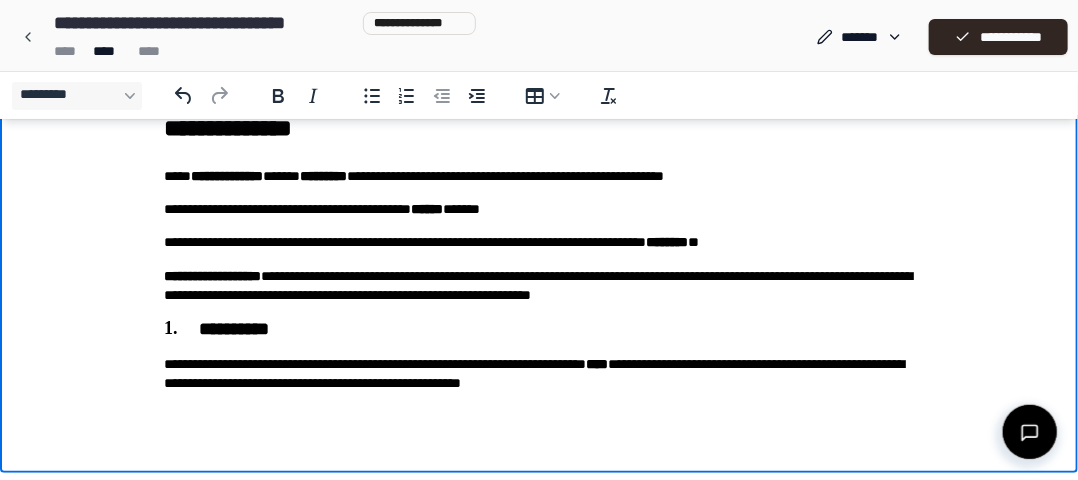 scroll, scrollTop: 38, scrollLeft: 0, axis: vertical 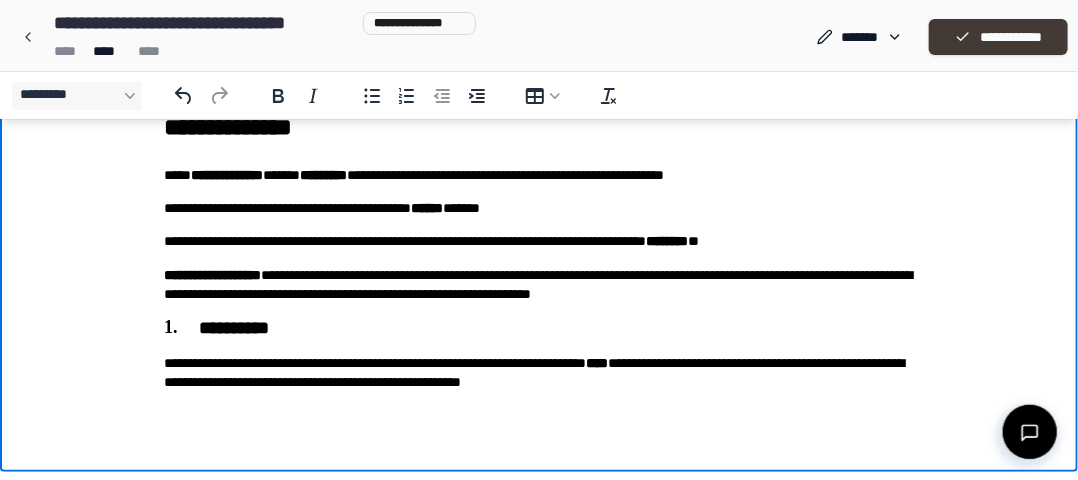 click on "**********" at bounding box center (998, 37) 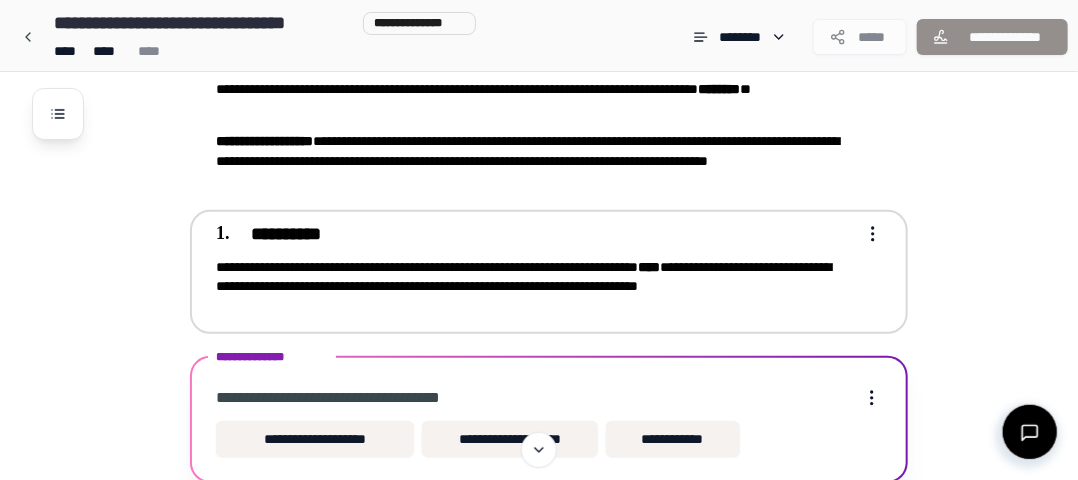 scroll, scrollTop: 237, scrollLeft: 0, axis: vertical 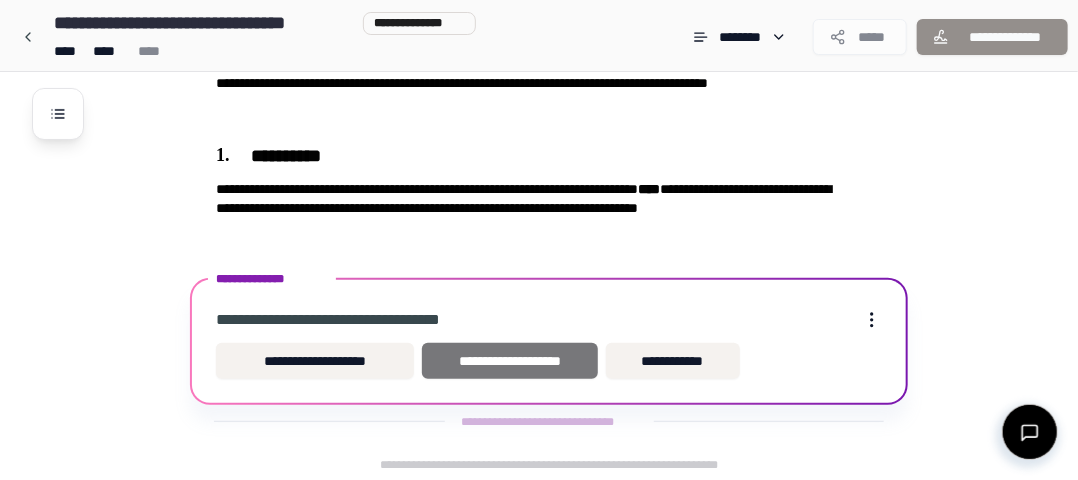 click on "**********" at bounding box center (509, 361) 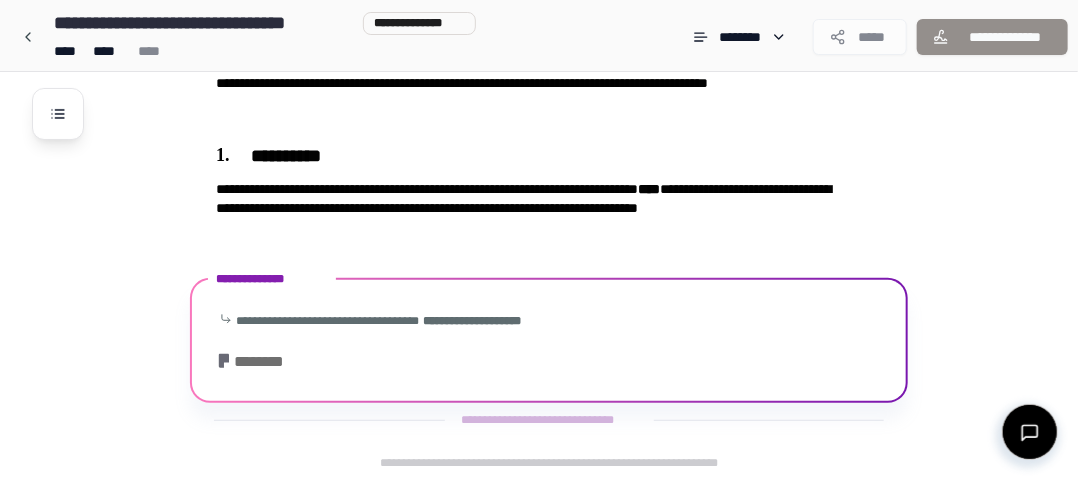 scroll, scrollTop: 234, scrollLeft: 0, axis: vertical 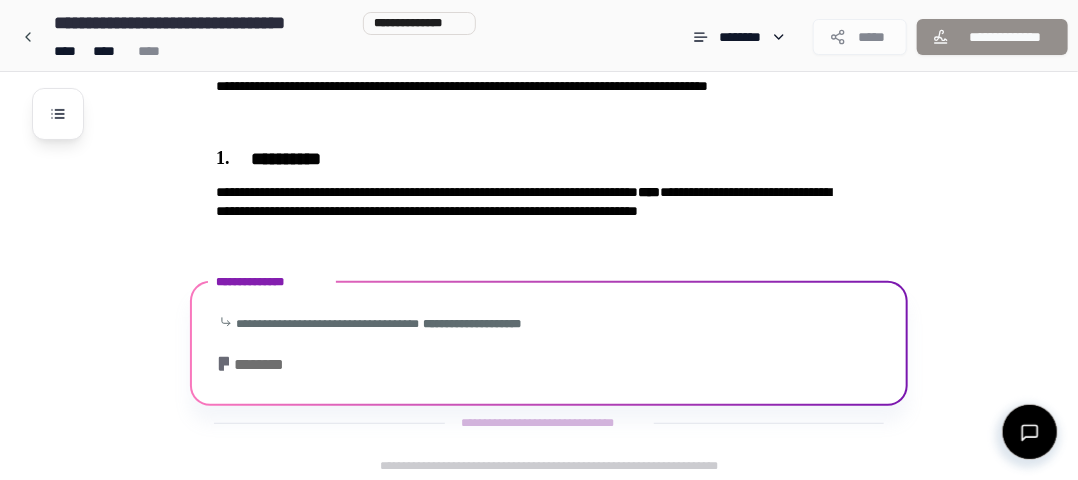 click on "********" at bounding box center [255, 365] 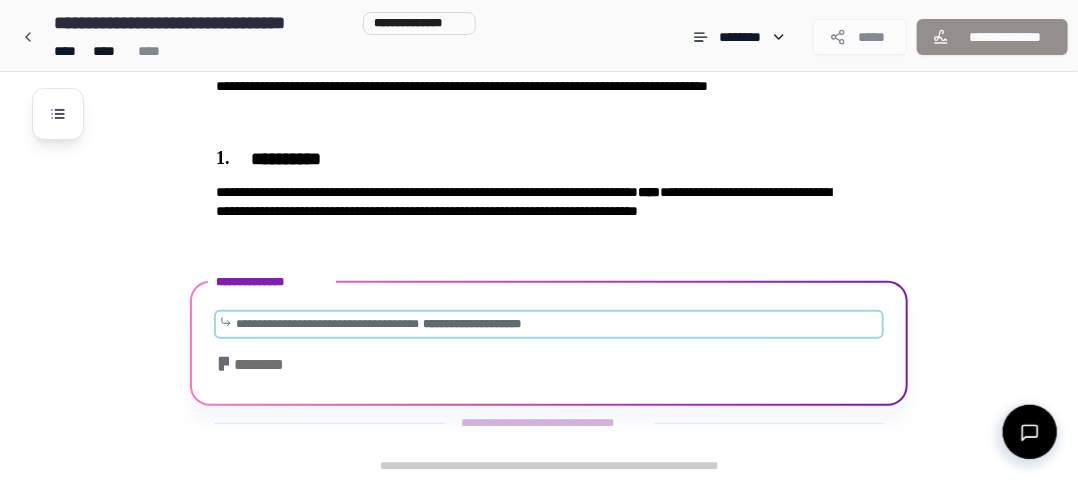 click on "**********" at bounding box center [327, 324] 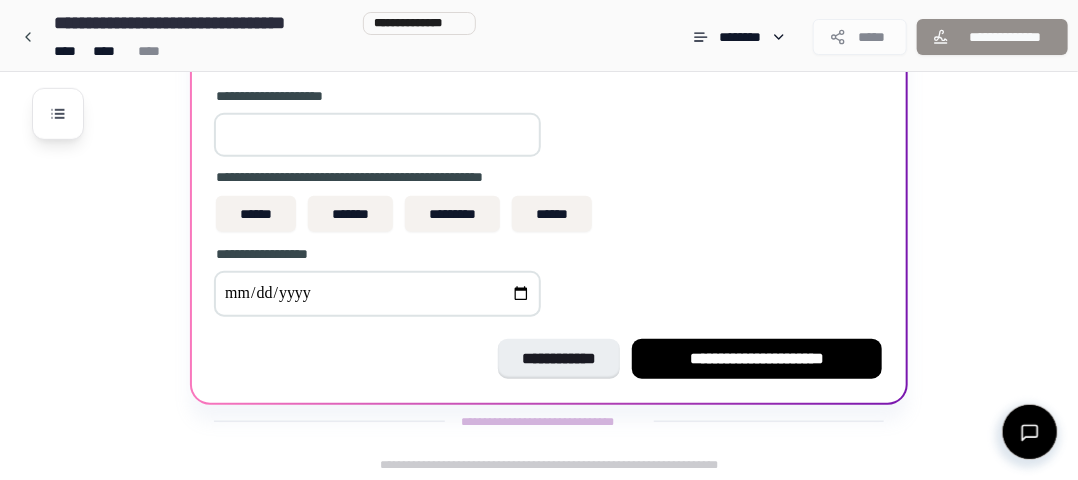 click at bounding box center [377, 298] 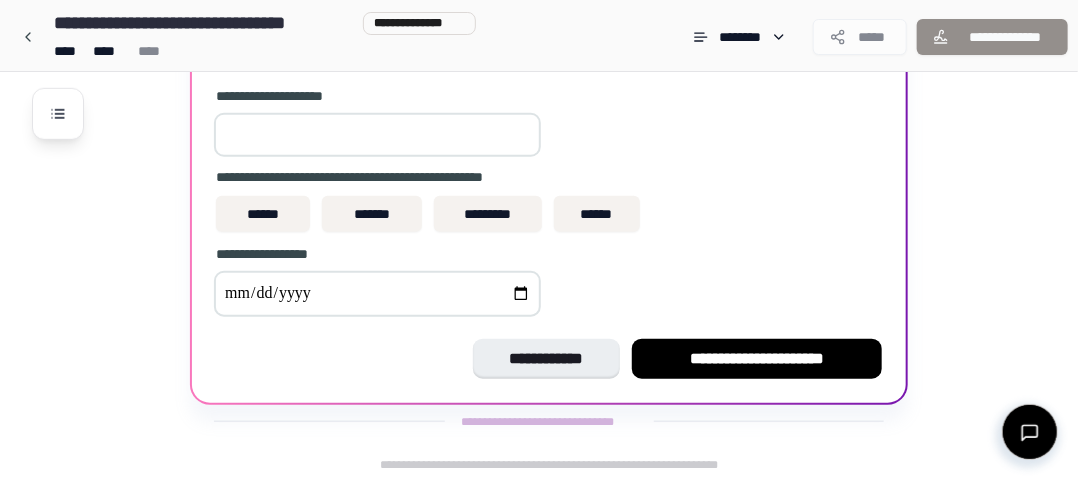 click at bounding box center [377, 135] 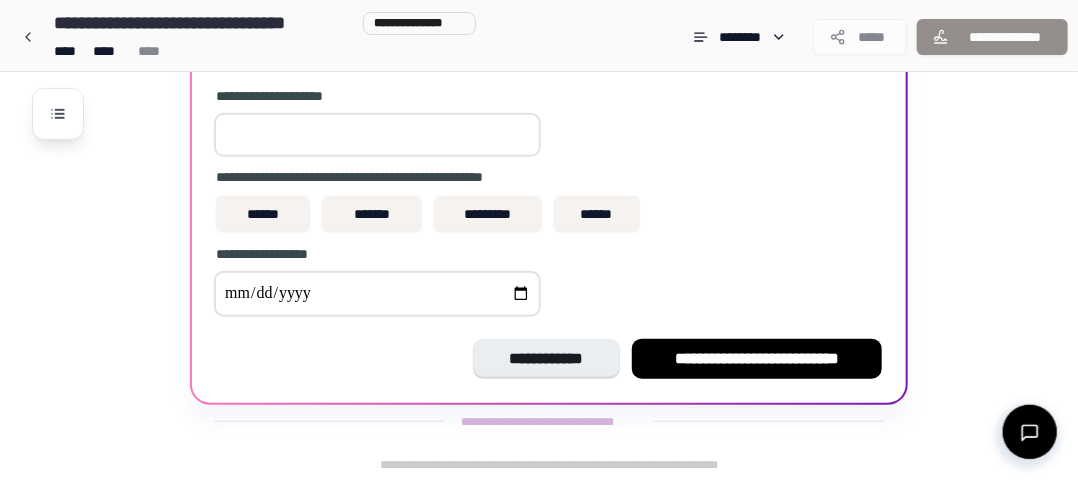 click on "**" at bounding box center (377, 135) 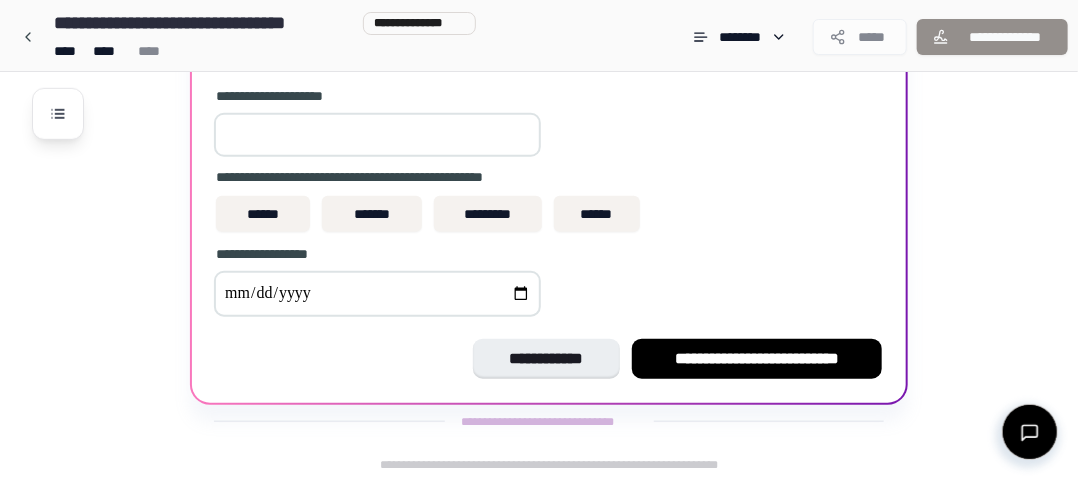 click on "*" at bounding box center [377, 135] 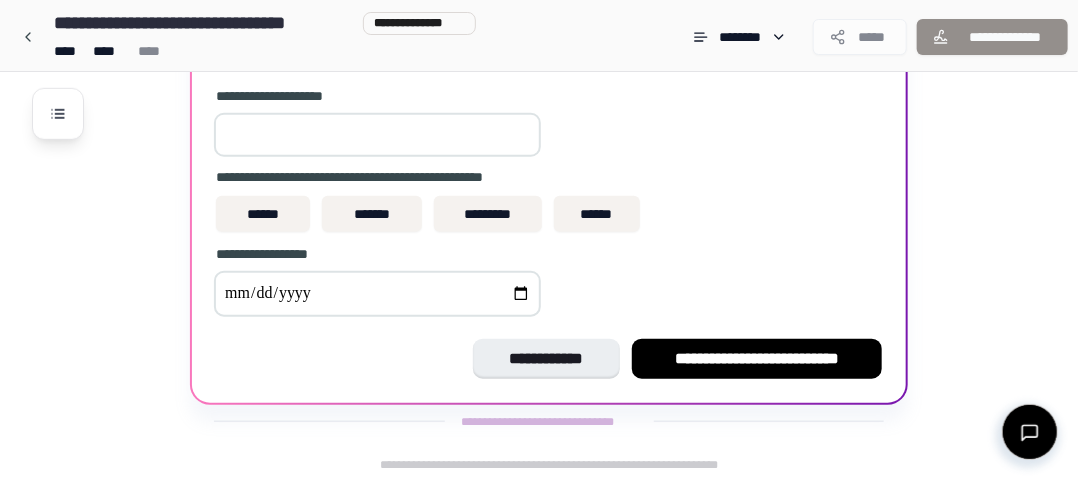 click on "*" at bounding box center [377, 135] 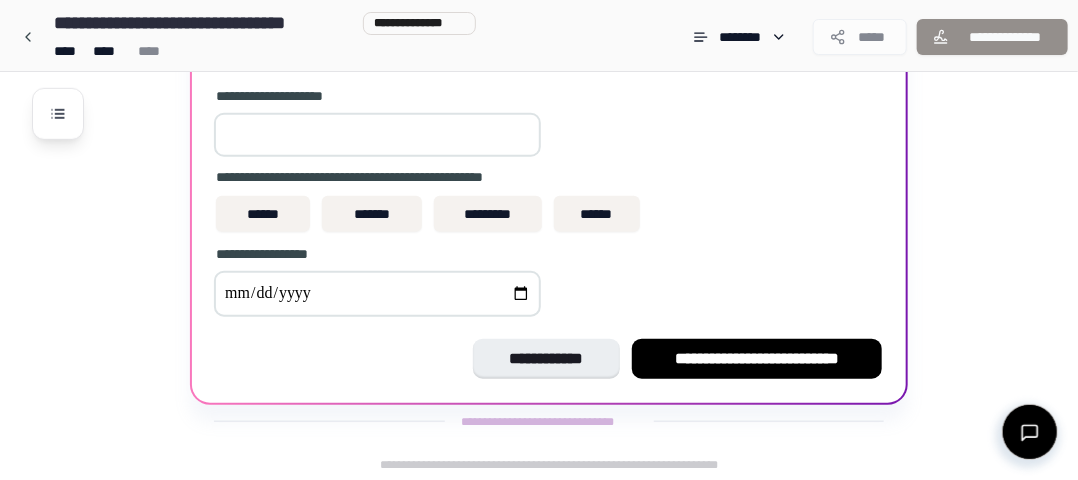 click on "*" at bounding box center [377, 135] 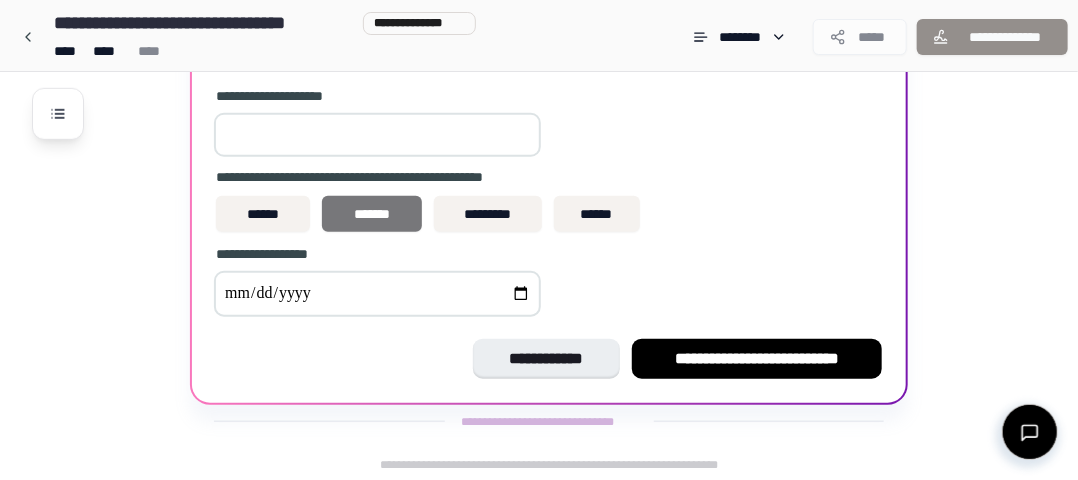 click on "*******" at bounding box center (372, 214) 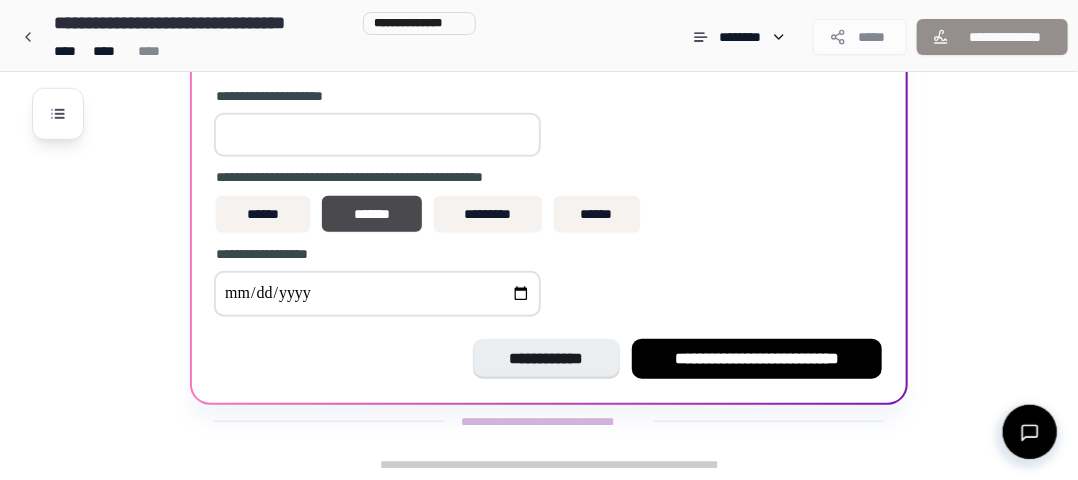 click at bounding box center [377, 294] 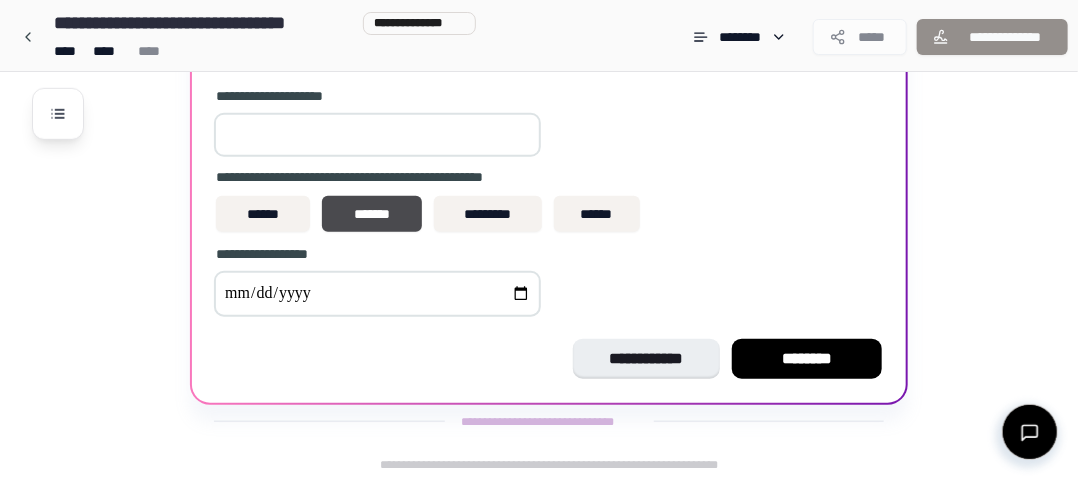 type on "**********" 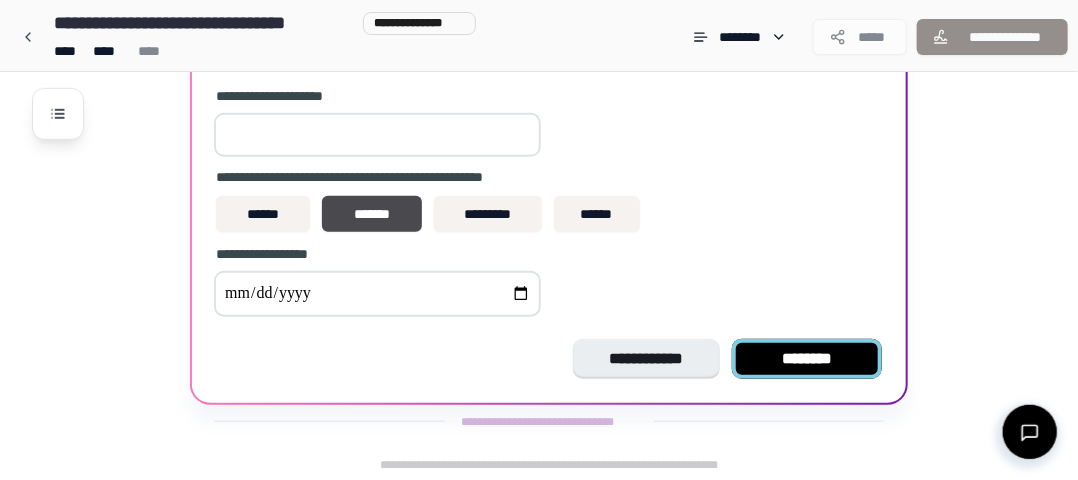 click on "********" at bounding box center [807, 359] 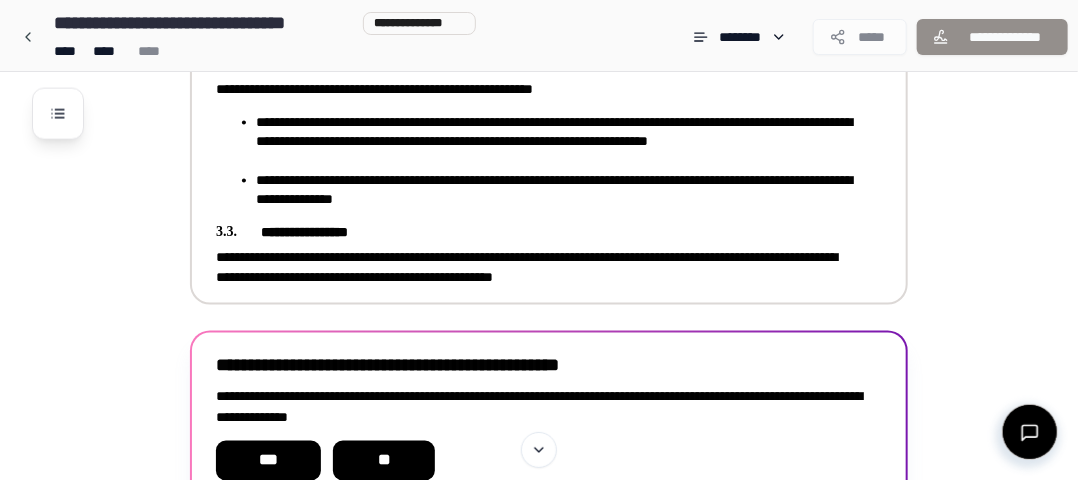 scroll, scrollTop: 1149, scrollLeft: 0, axis: vertical 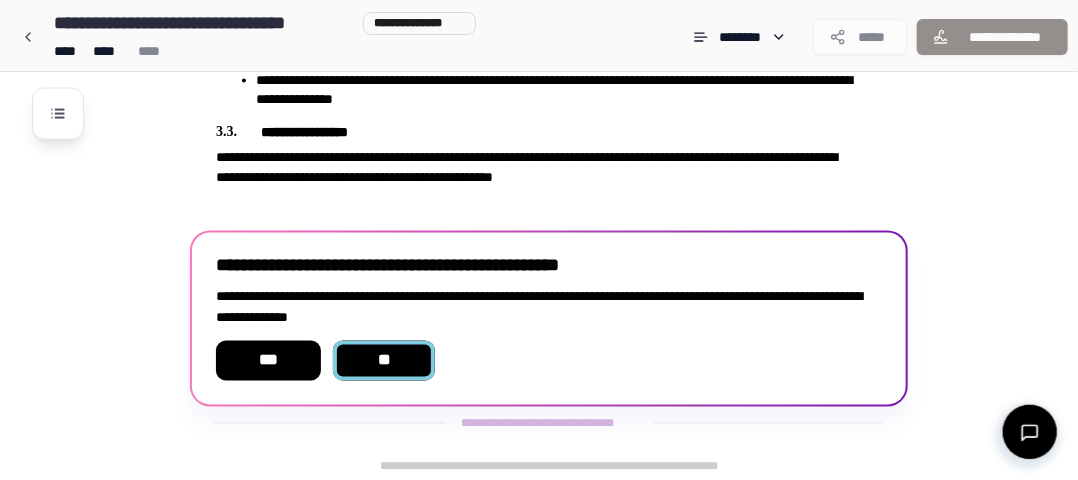 click on "**" at bounding box center [384, 361] 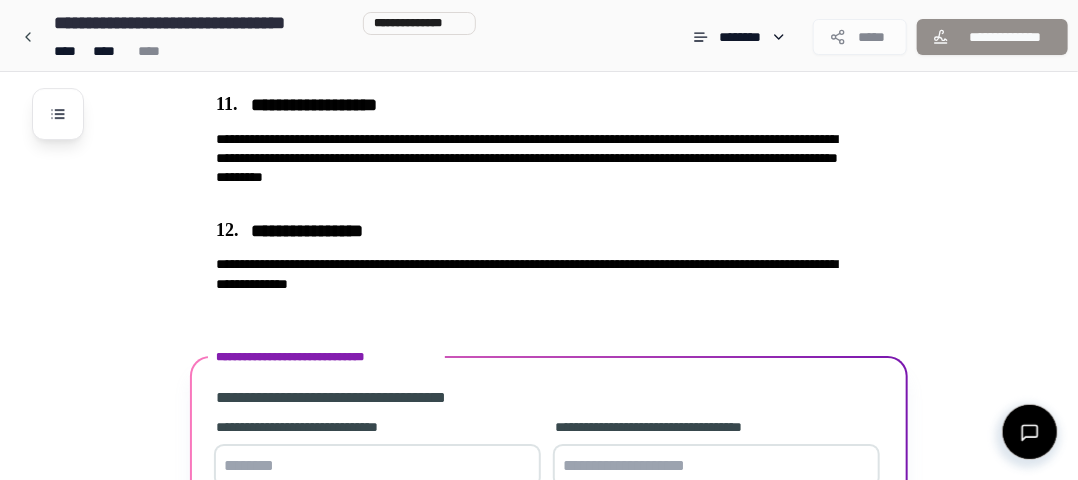 scroll, scrollTop: 2597, scrollLeft: 0, axis: vertical 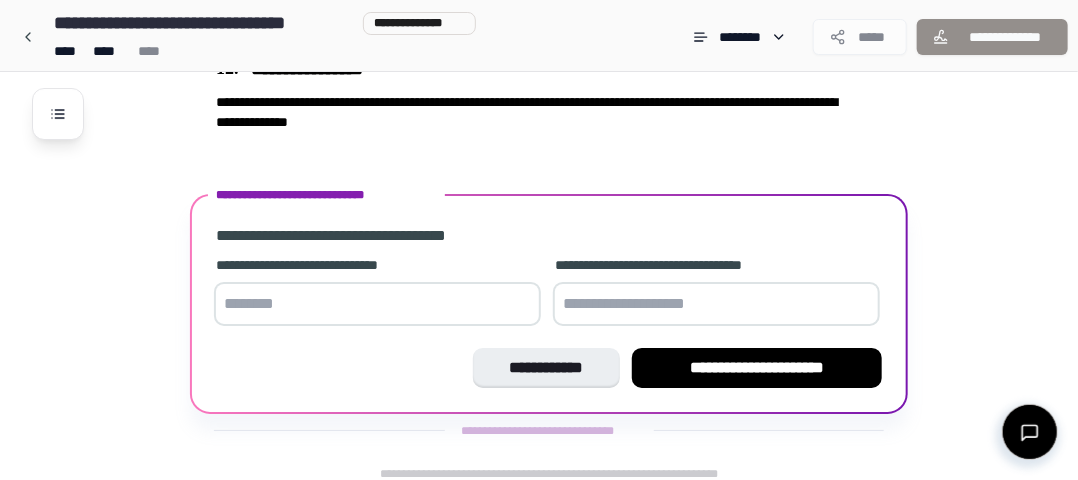 click at bounding box center (377, 304) 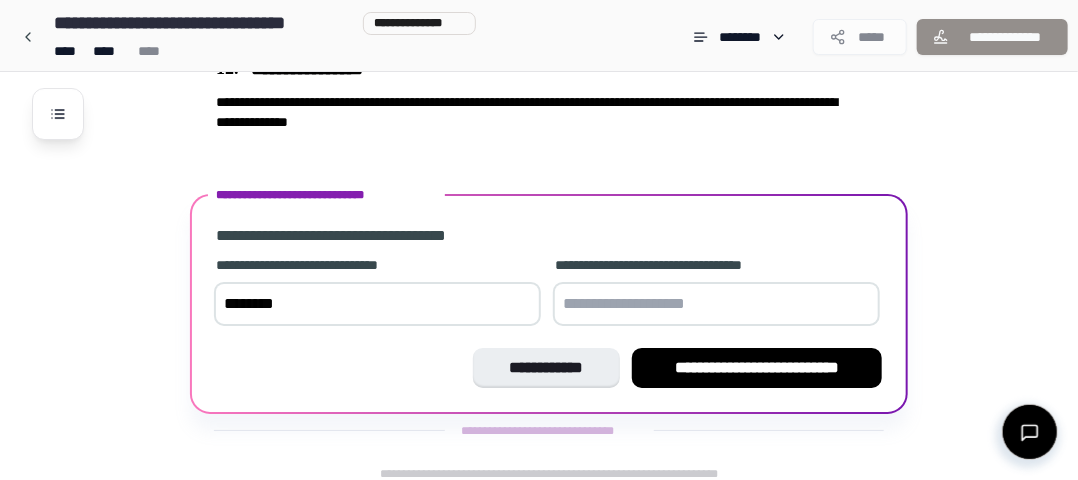 type on "********" 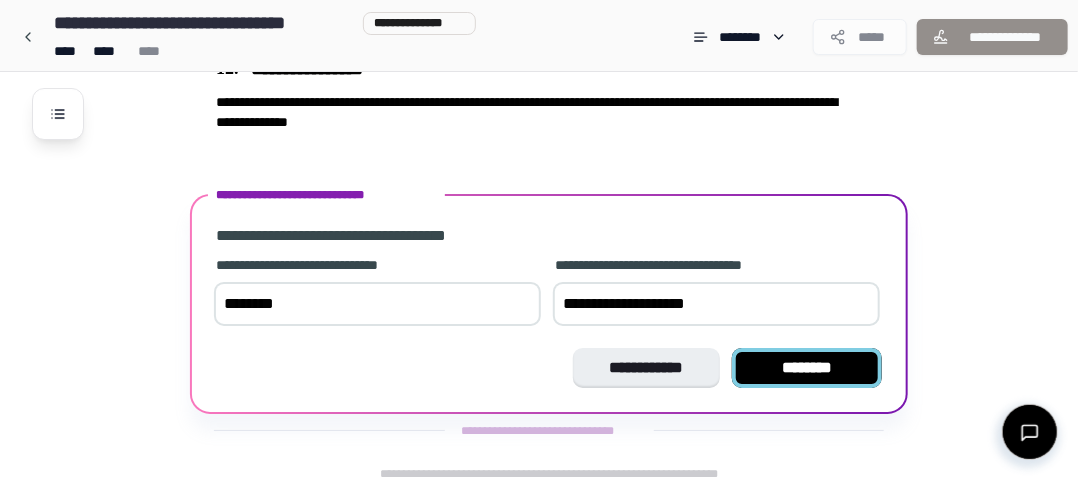 type on "**********" 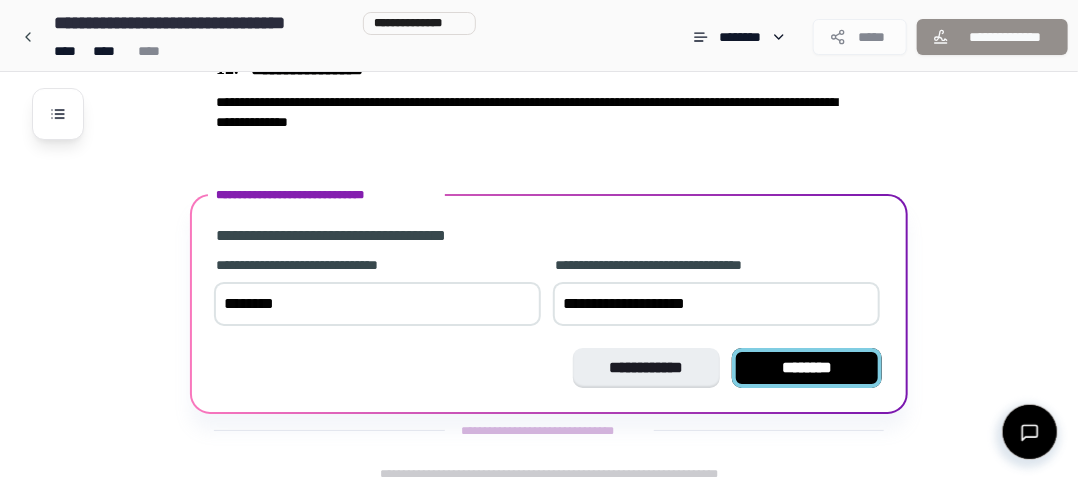 click on "********" at bounding box center (807, 368) 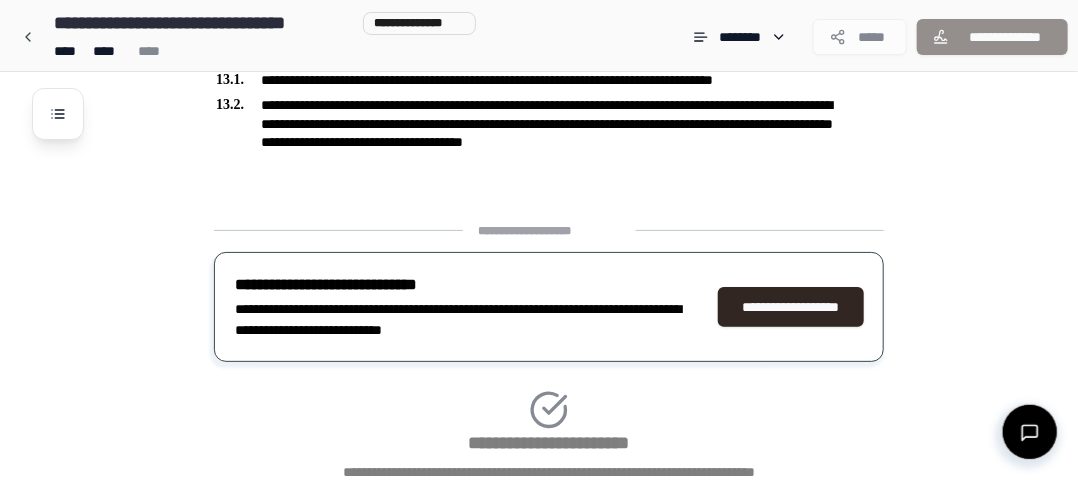 scroll, scrollTop: 2860, scrollLeft: 0, axis: vertical 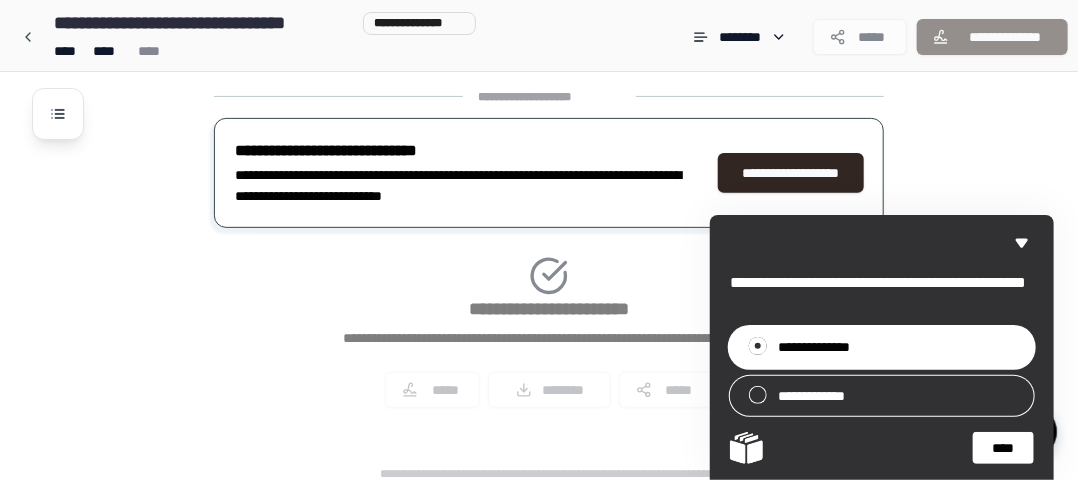 click on "****" at bounding box center (1003, 448) 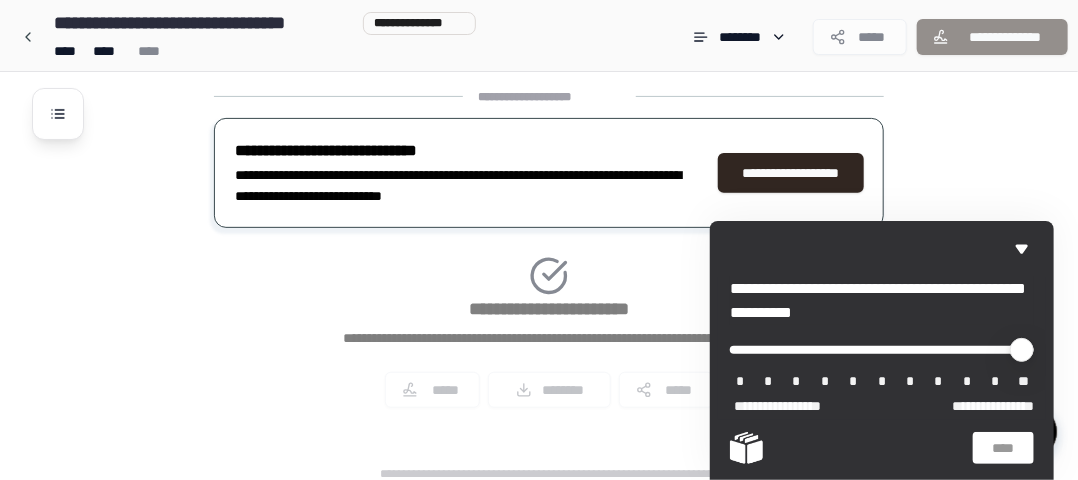 click on "*" at bounding box center [967, 382] 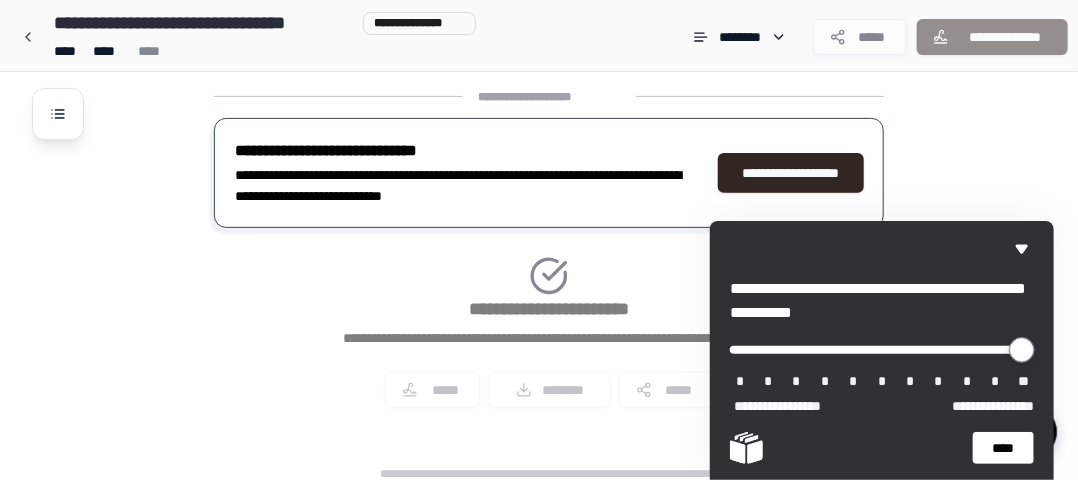 drag, startPoint x: 748, startPoint y: 349, endPoint x: 960, endPoint y: 352, distance: 212.02122 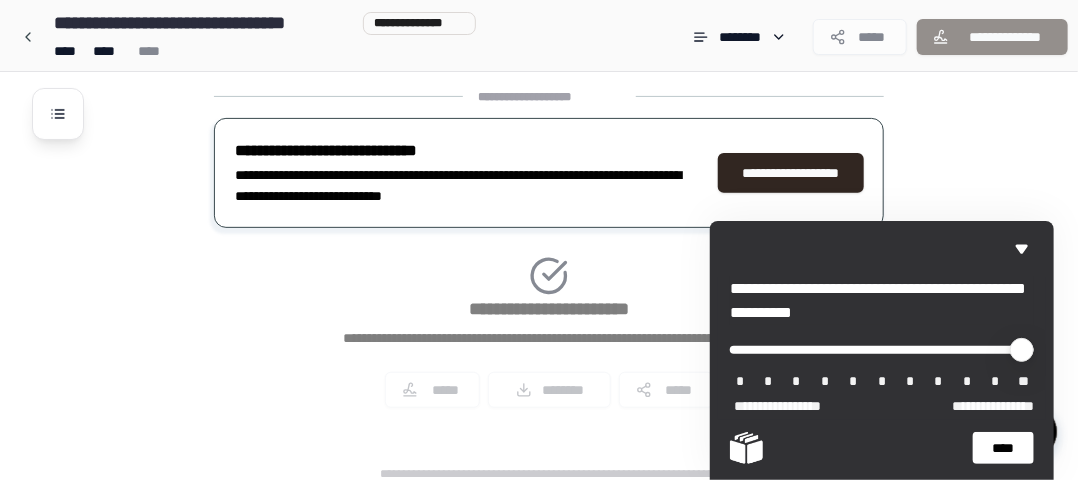 click on "****" at bounding box center [1003, 448] 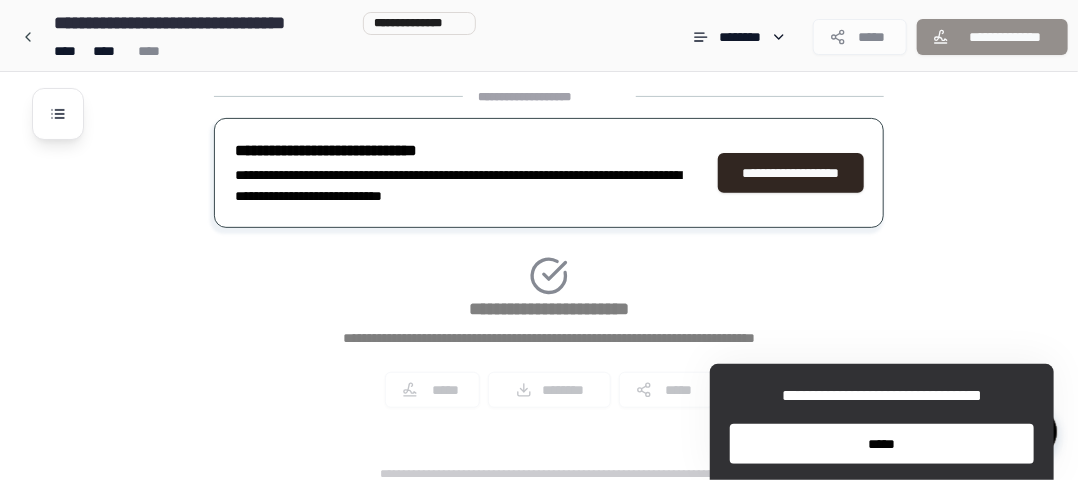 click on "*****" at bounding box center (882, 444) 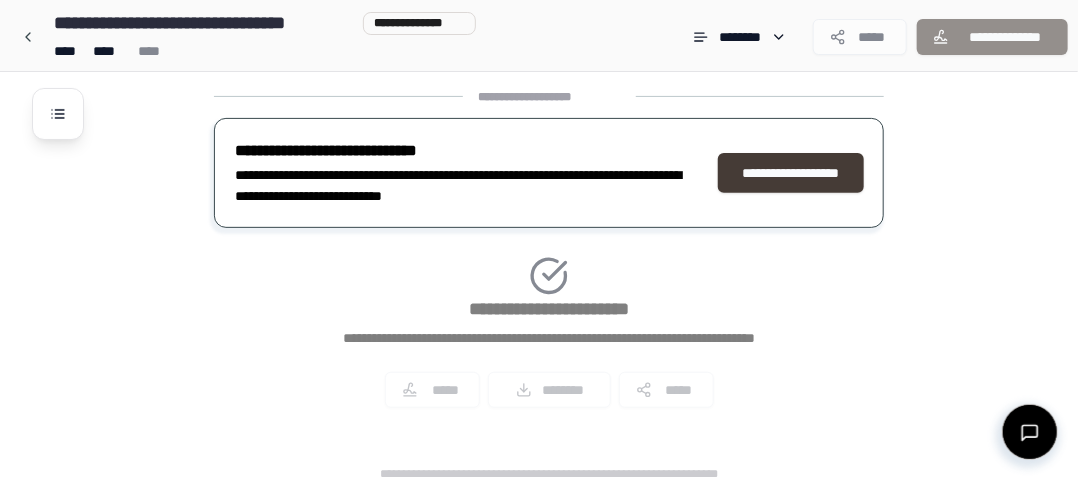 click on "**********" at bounding box center (791, 173) 